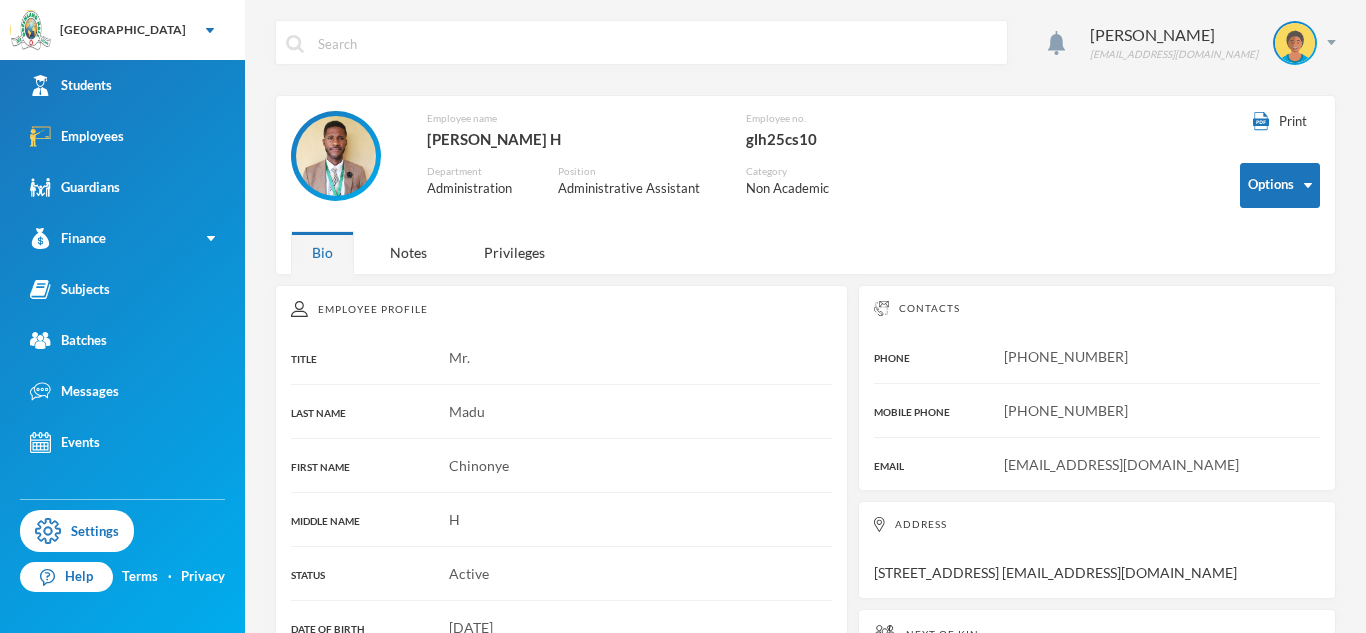 scroll, scrollTop: 0, scrollLeft: 0, axis: both 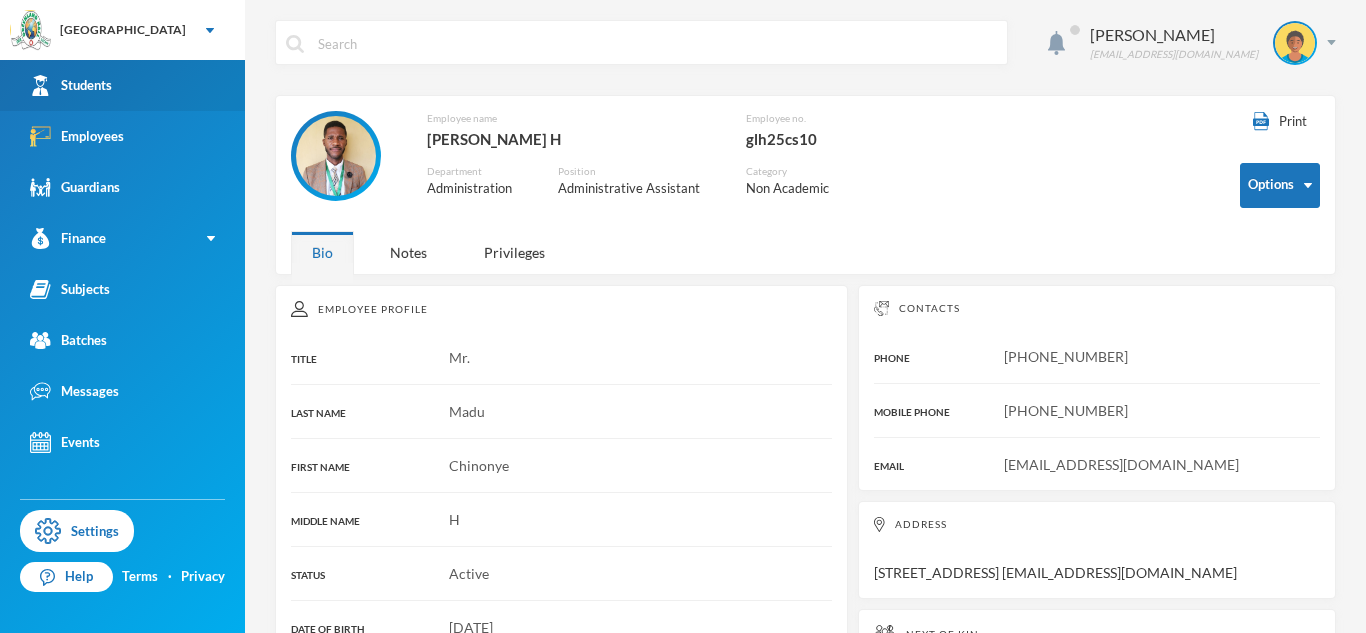 click on "Students" at bounding box center (122, 85) 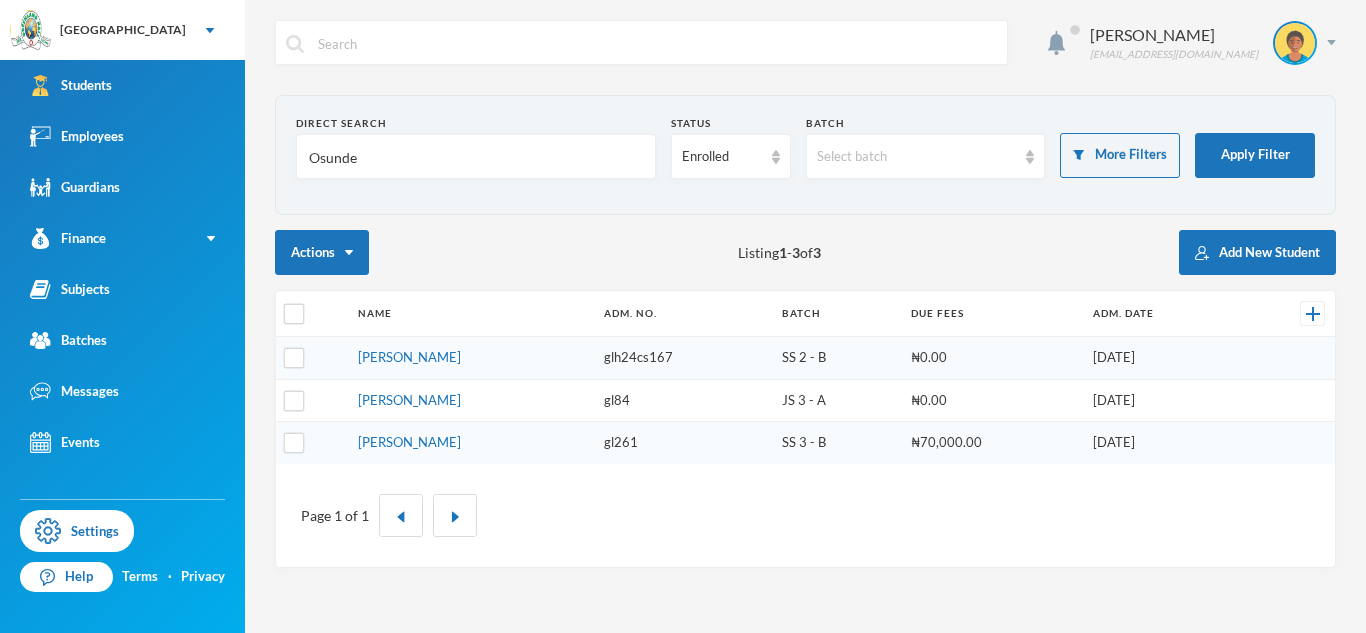 click on "Osunde" at bounding box center (476, 157) 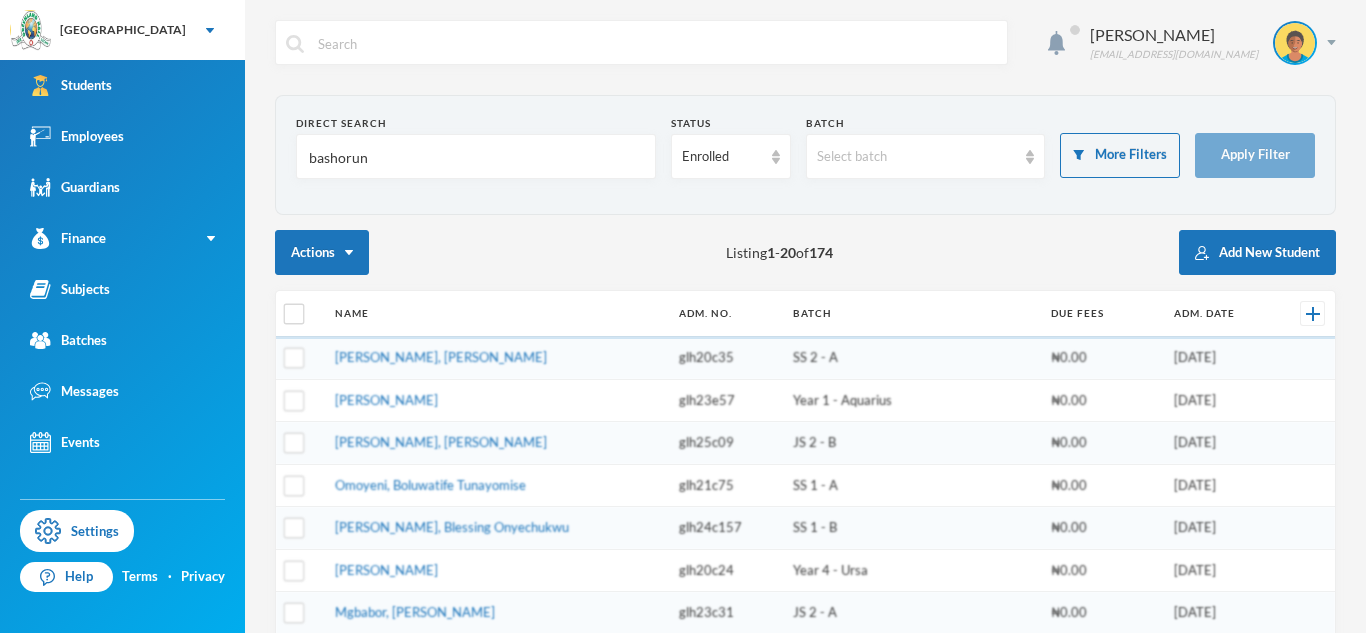 type on "bashorun" 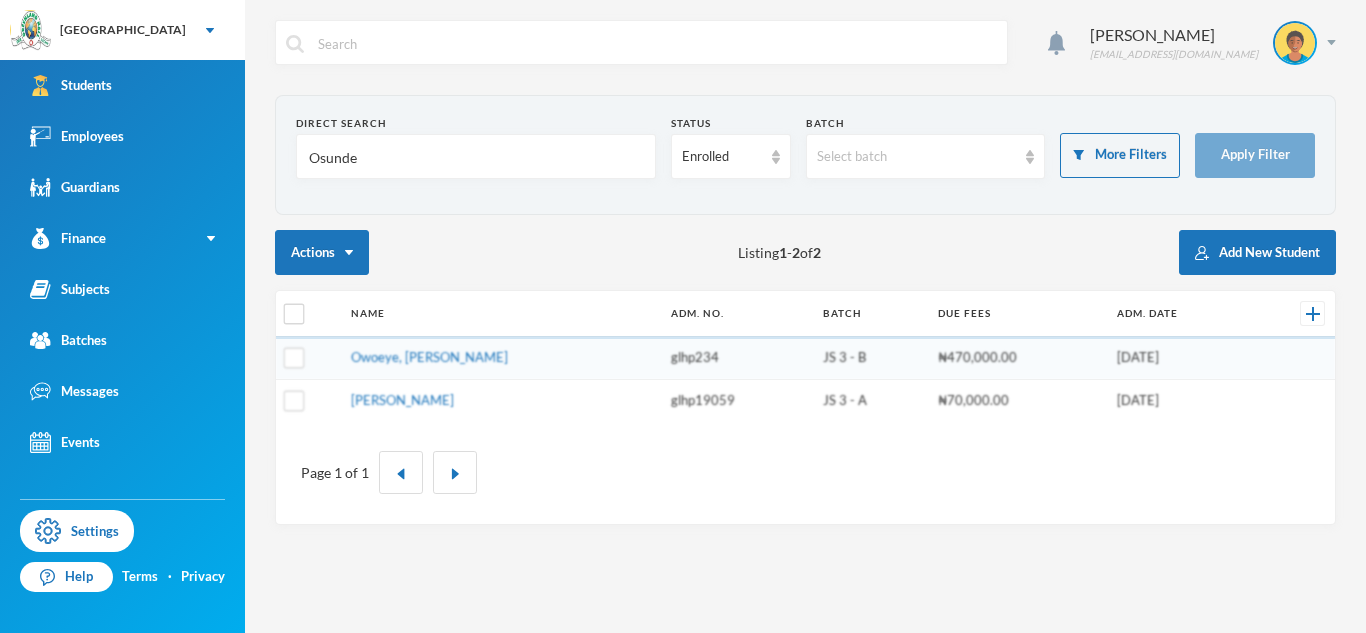 scroll, scrollTop: 0, scrollLeft: 0, axis: both 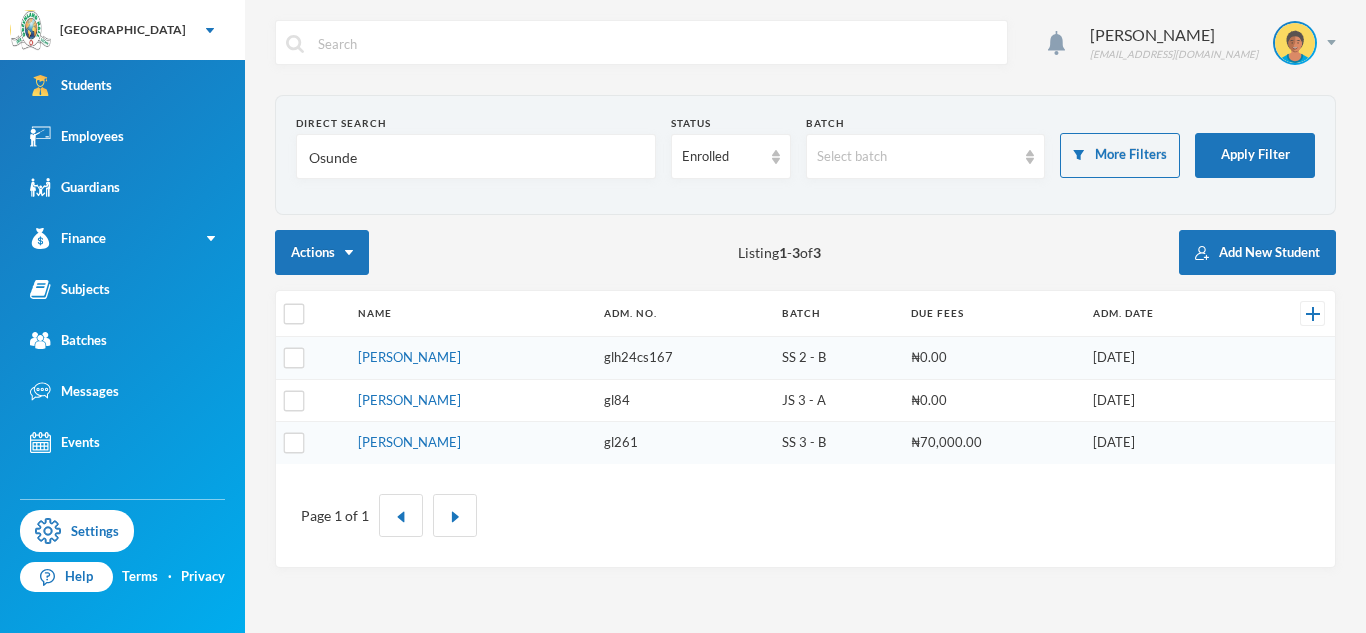 click on "Osunde" at bounding box center [476, 157] 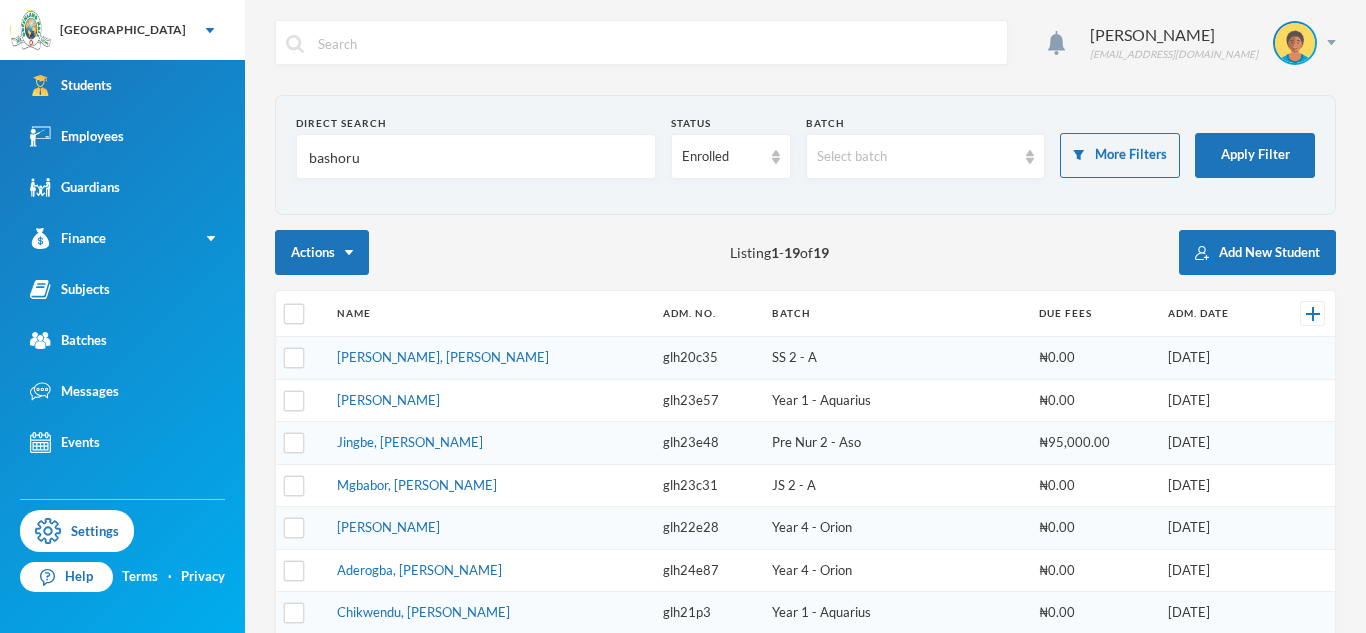 type on "bashorun" 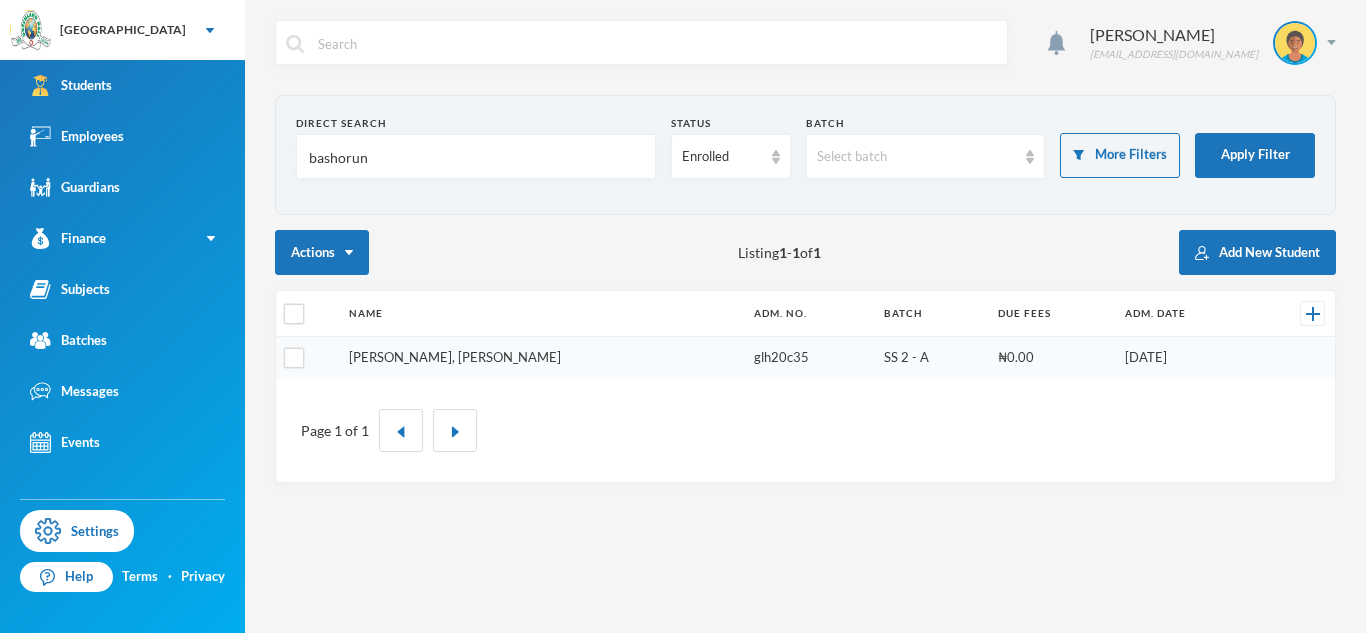 click on "[PERSON_NAME], [PERSON_NAME]" at bounding box center (455, 357) 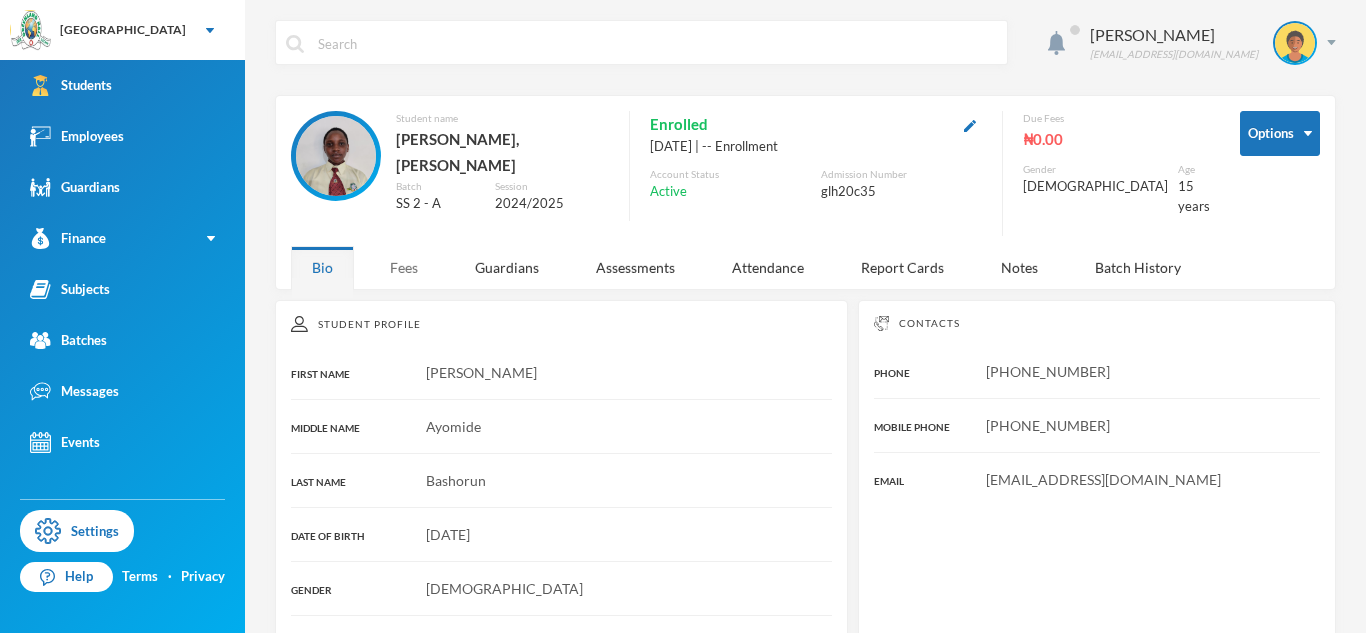 click on "Fees" at bounding box center (404, 267) 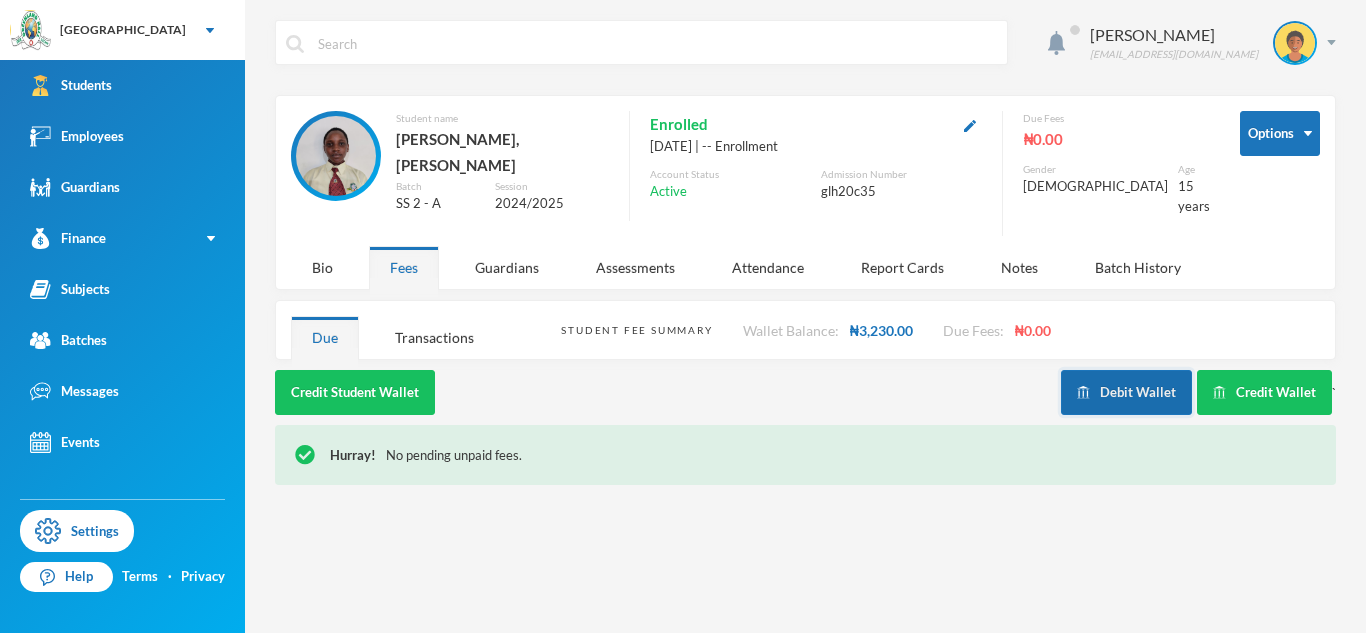 click on "Debit Wallet" at bounding box center (1126, 392) 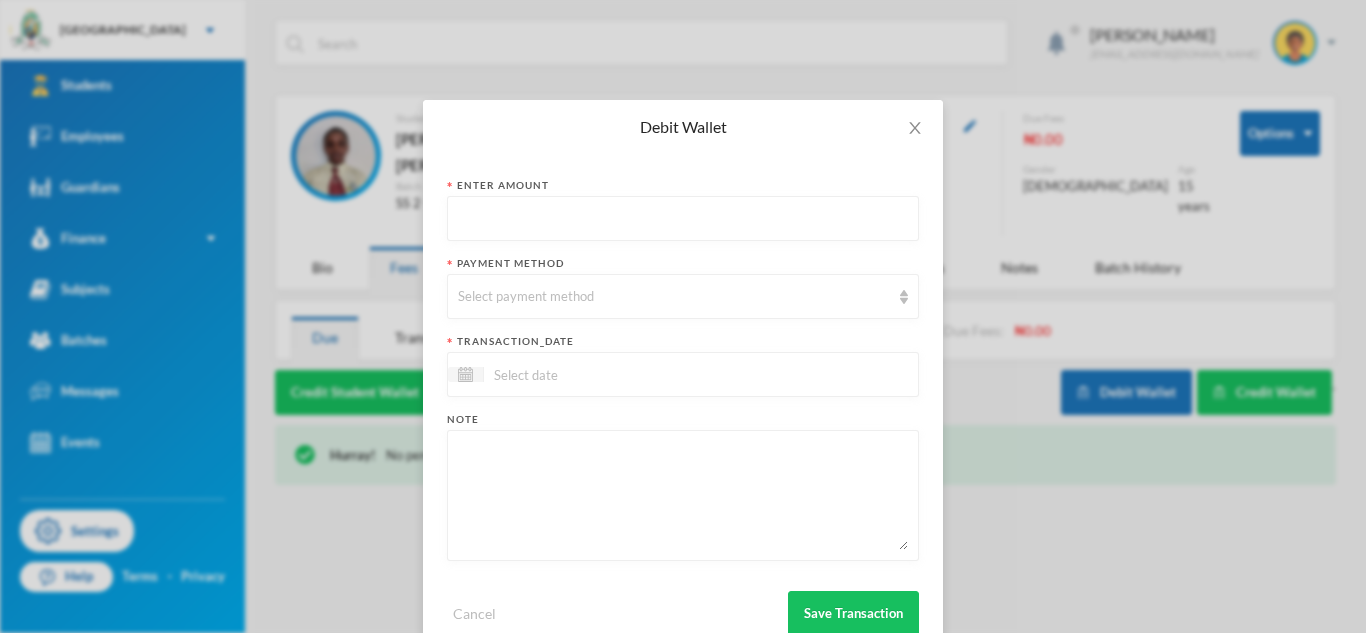click at bounding box center [683, 219] 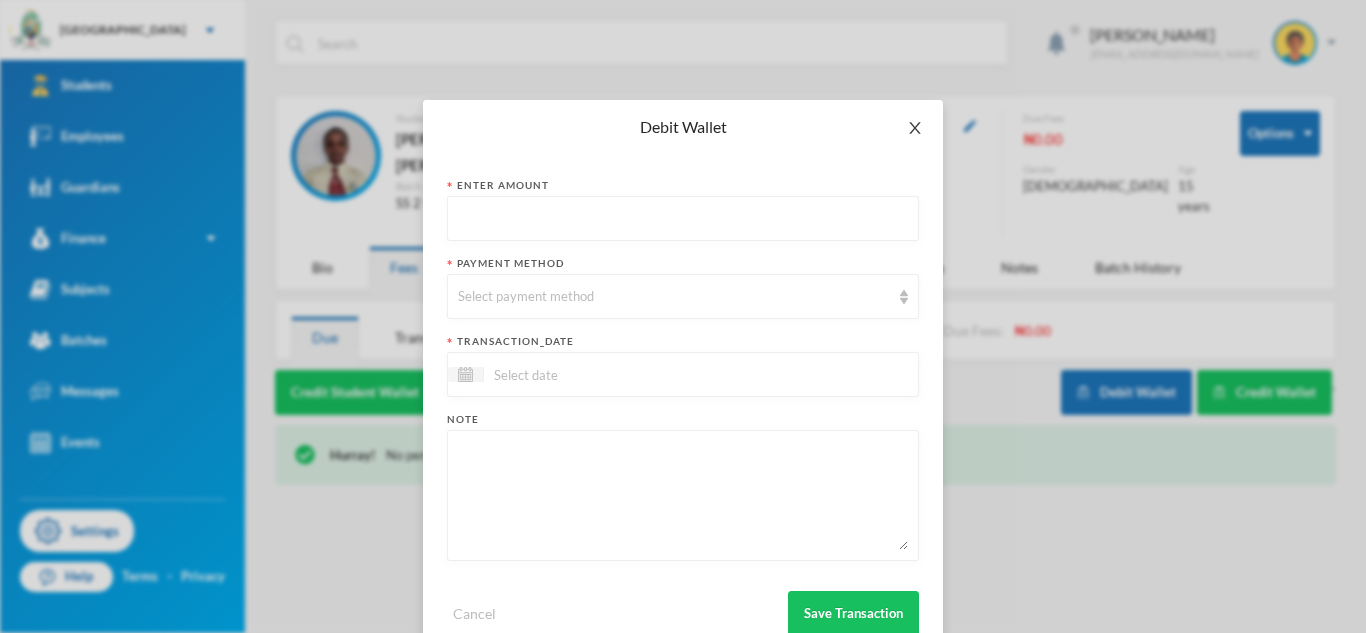 click 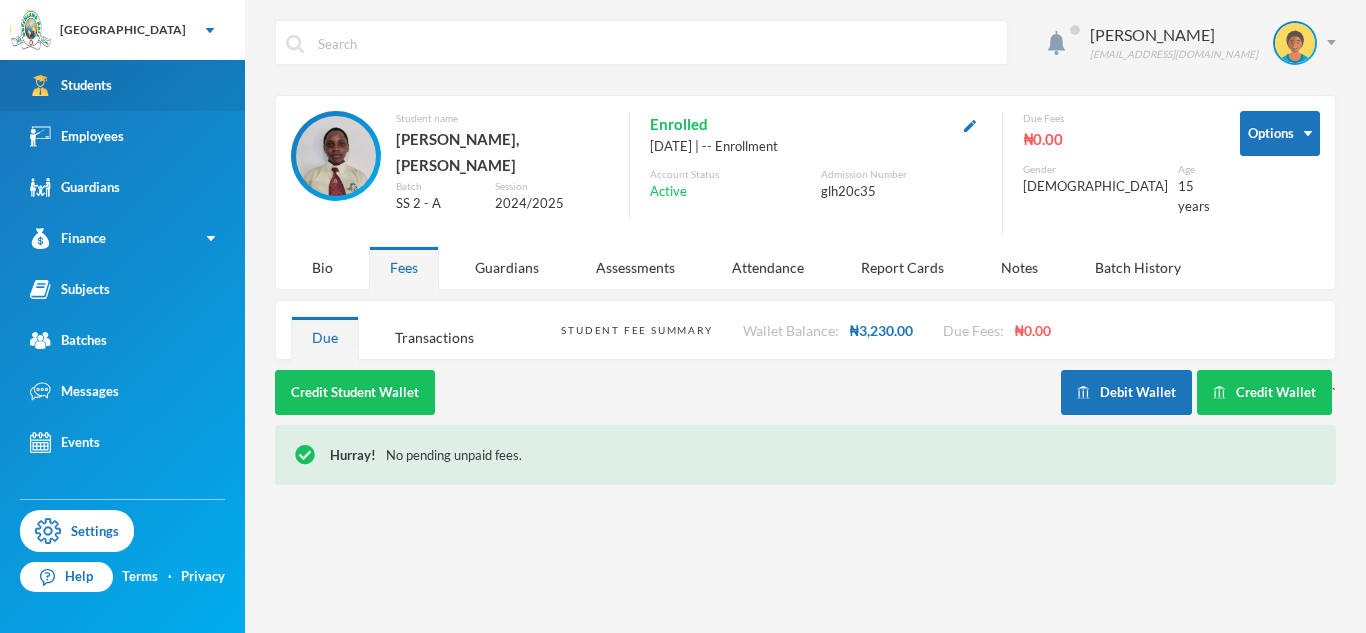 click on "Students" at bounding box center [122, 85] 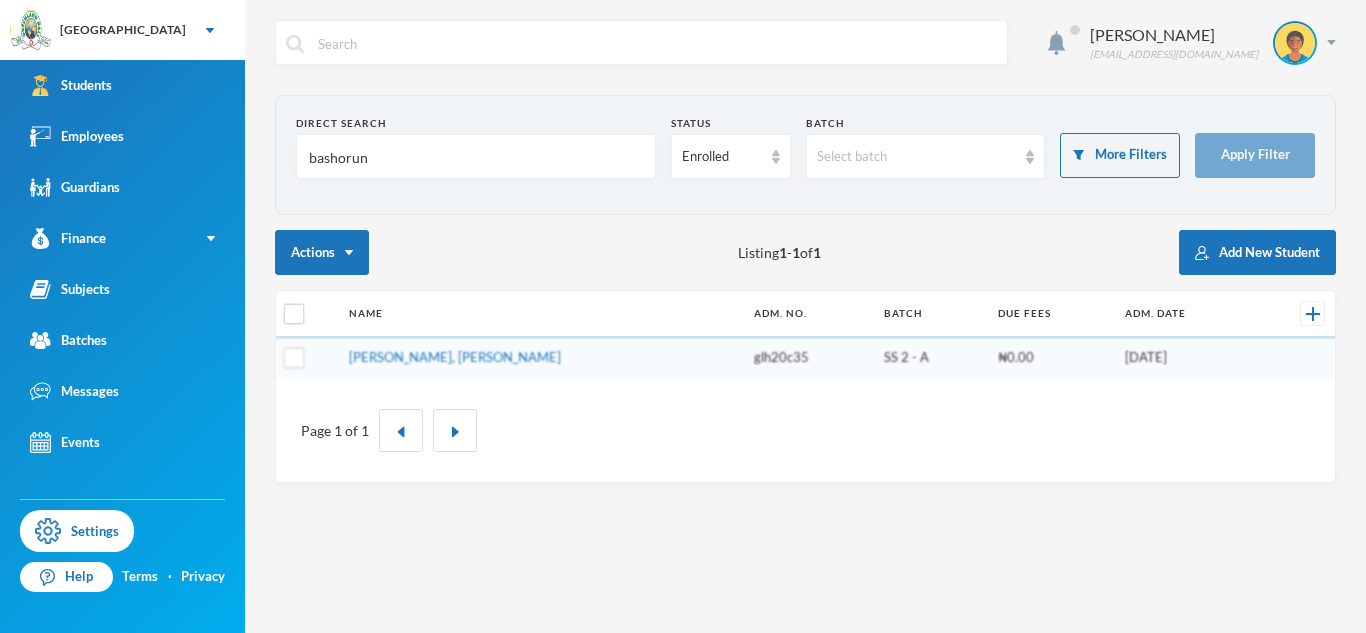 click on "bashorun" at bounding box center [476, 157] 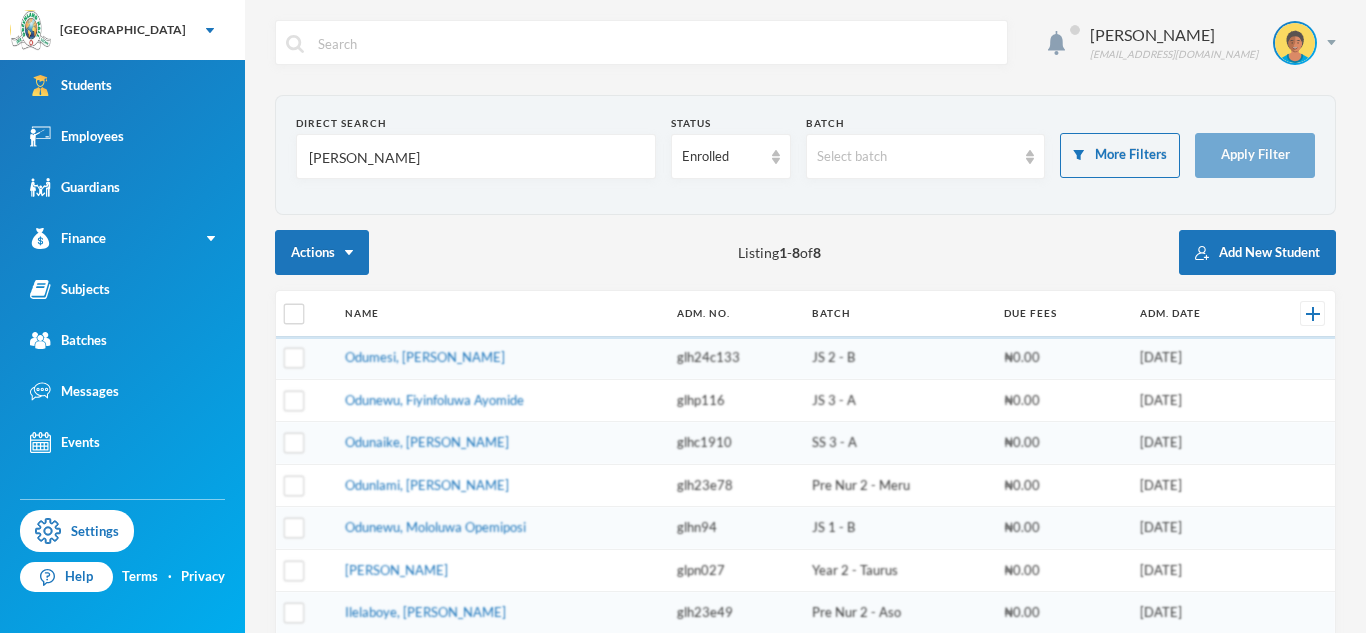 type on "Odumsi" 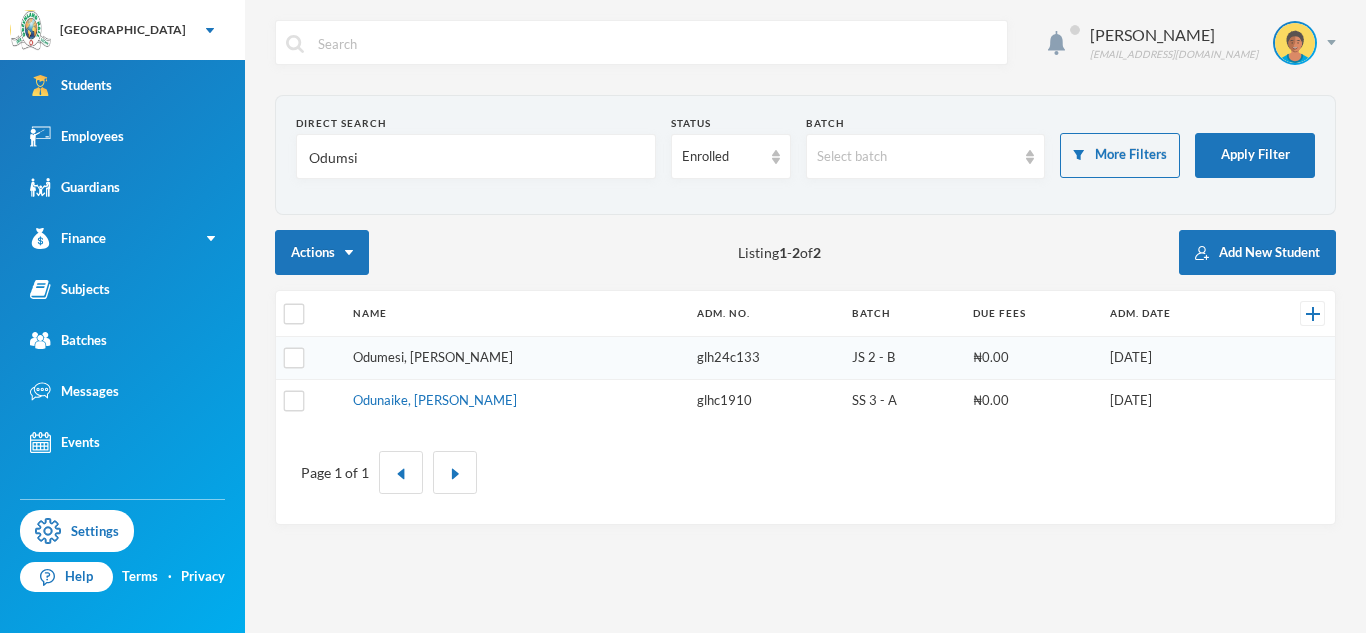 click on "Odumesi, Isabella Oluwaseyifunmi" at bounding box center [433, 357] 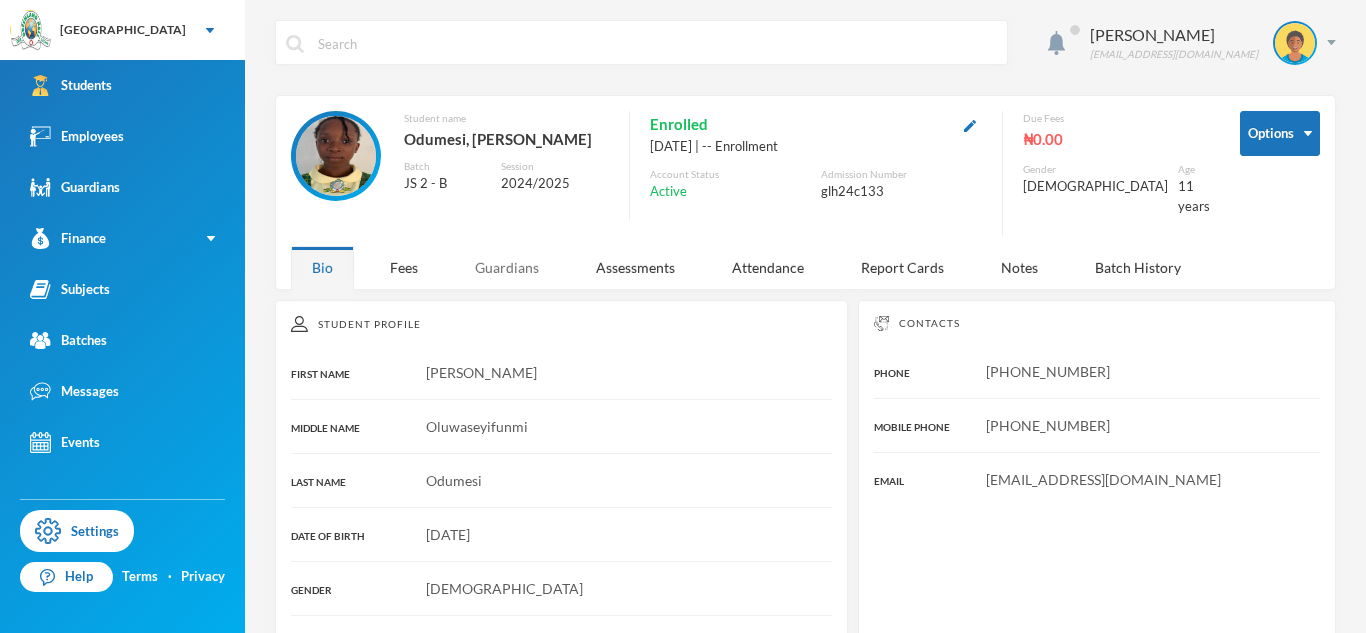 click on "Guardians" at bounding box center (507, 267) 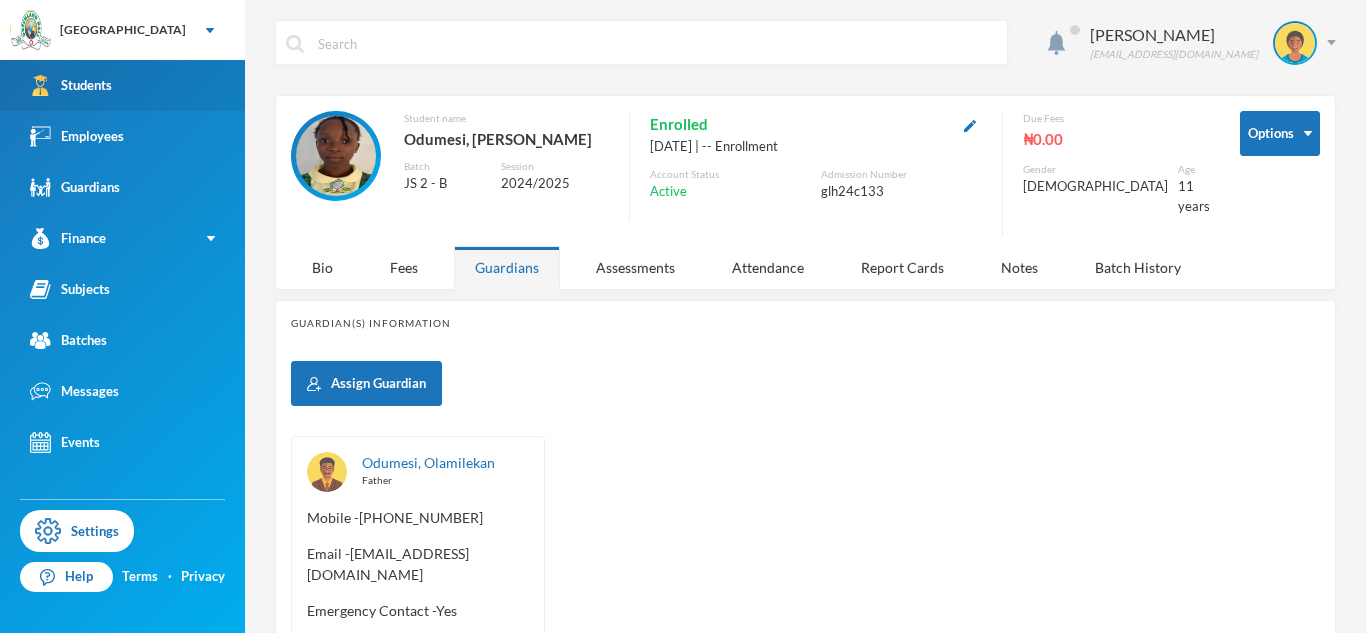 click on "Students" at bounding box center [122, 85] 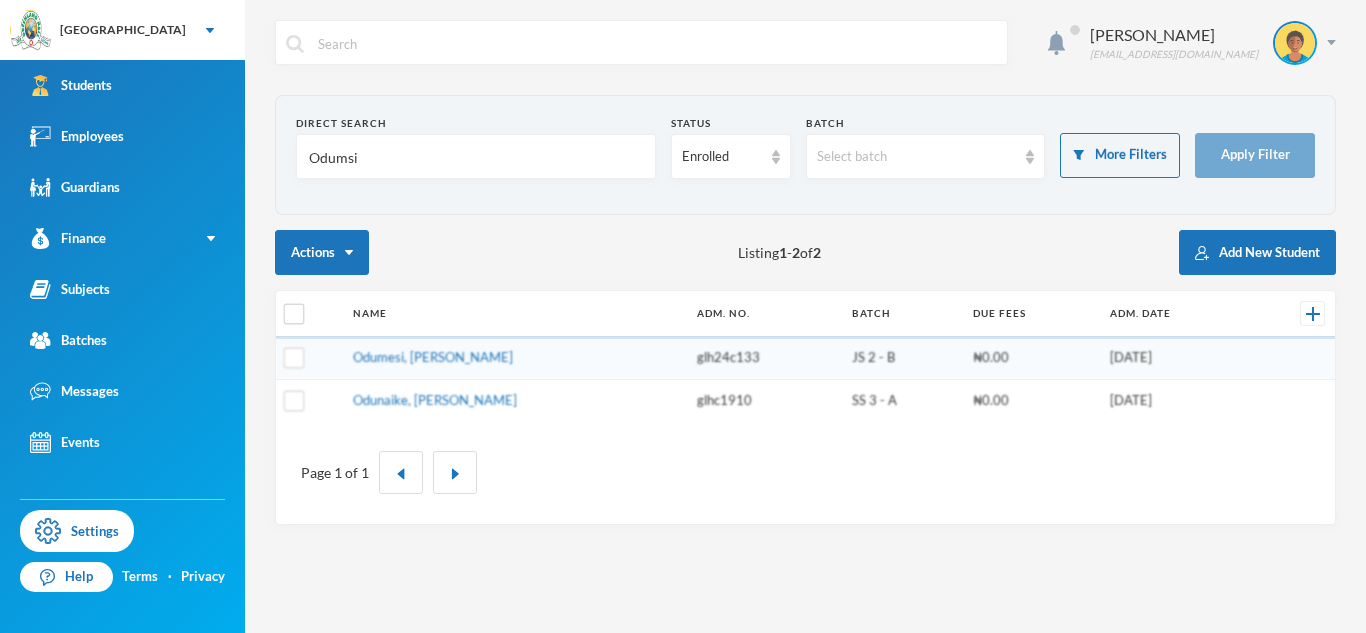 click on "Odumsi" at bounding box center (476, 157) 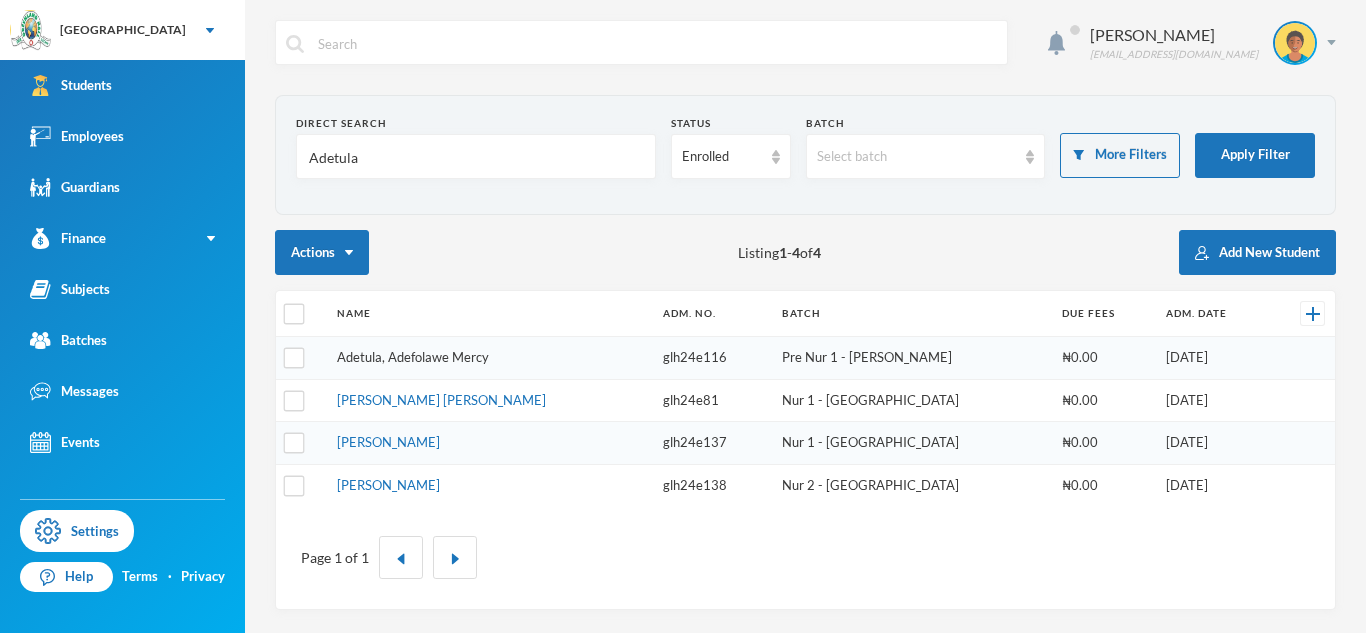 click on "Adetula, Adefolawe Mercy" at bounding box center [413, 357] 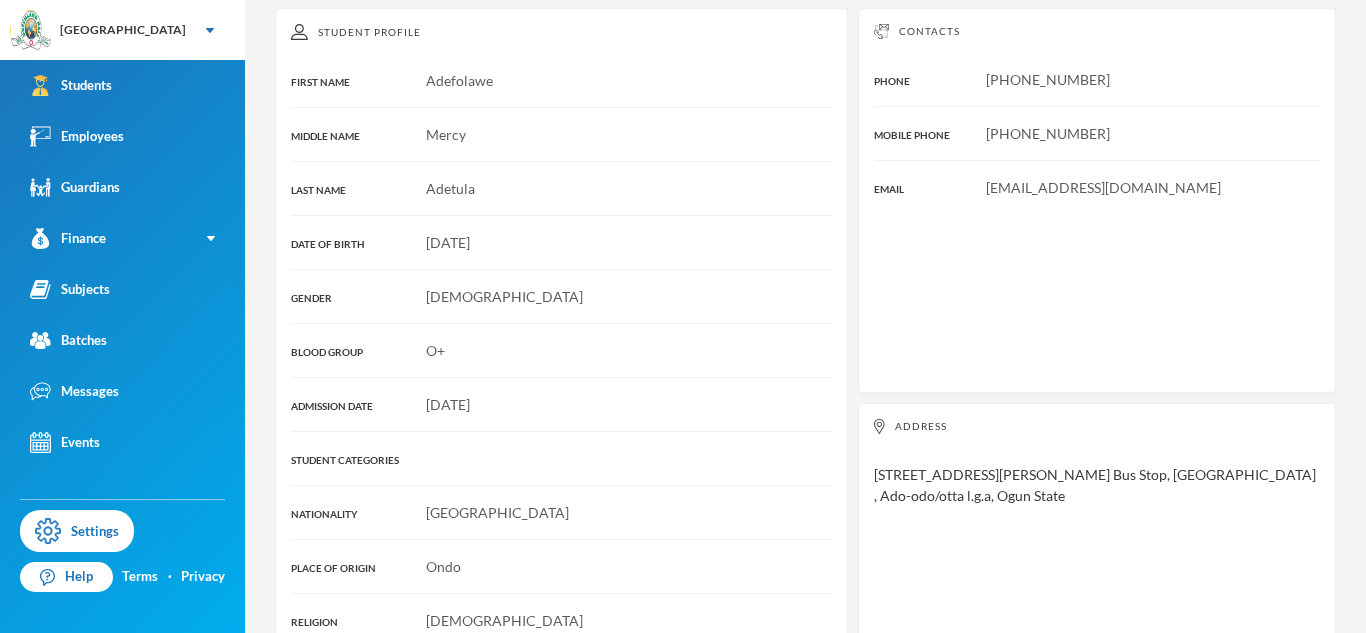 scroll, scrollTop: 0, scrollLeft: 0, axis: both 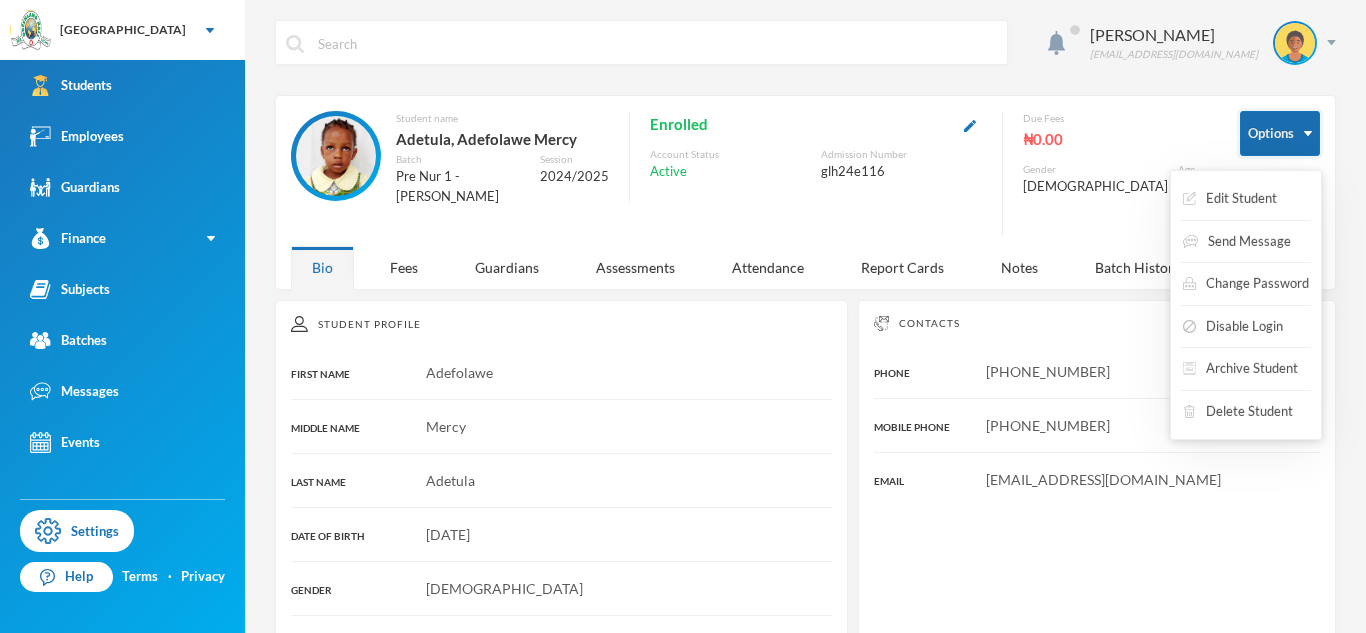 click on "Options" at bounding box center [1280, 133] 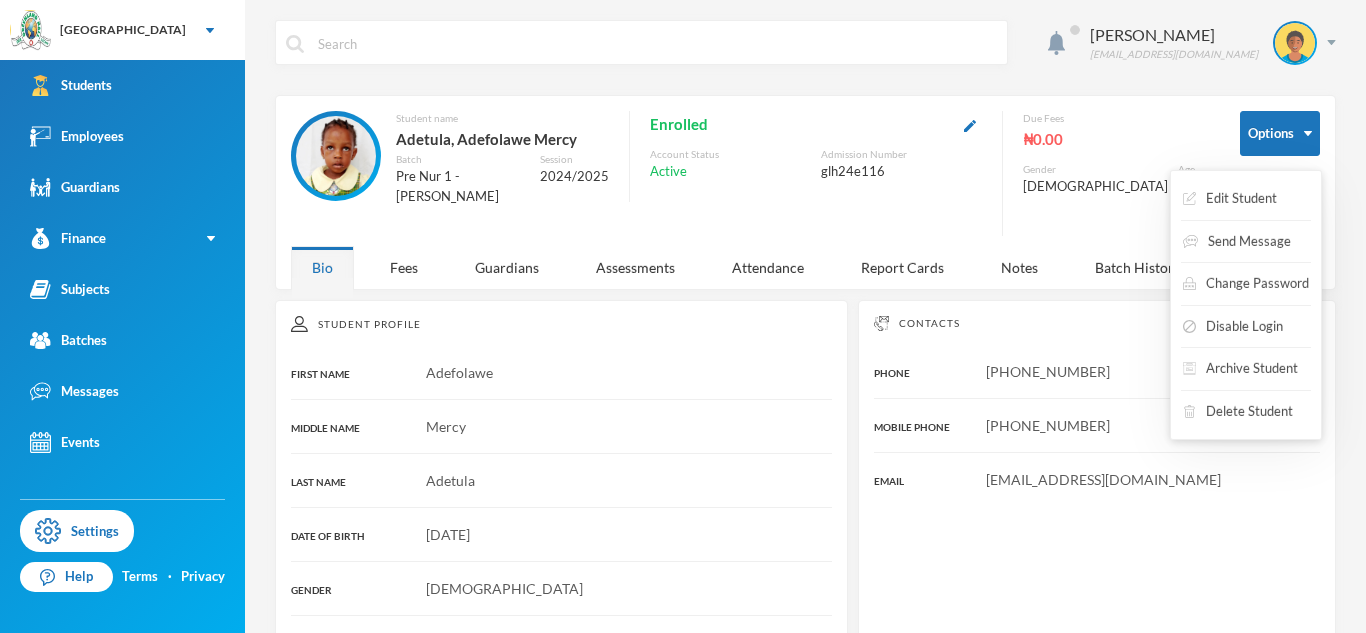 click on "Edit Student Send Message Change Password Disable Login Archive Student Delete Student" at bounding box center [1246, 305] 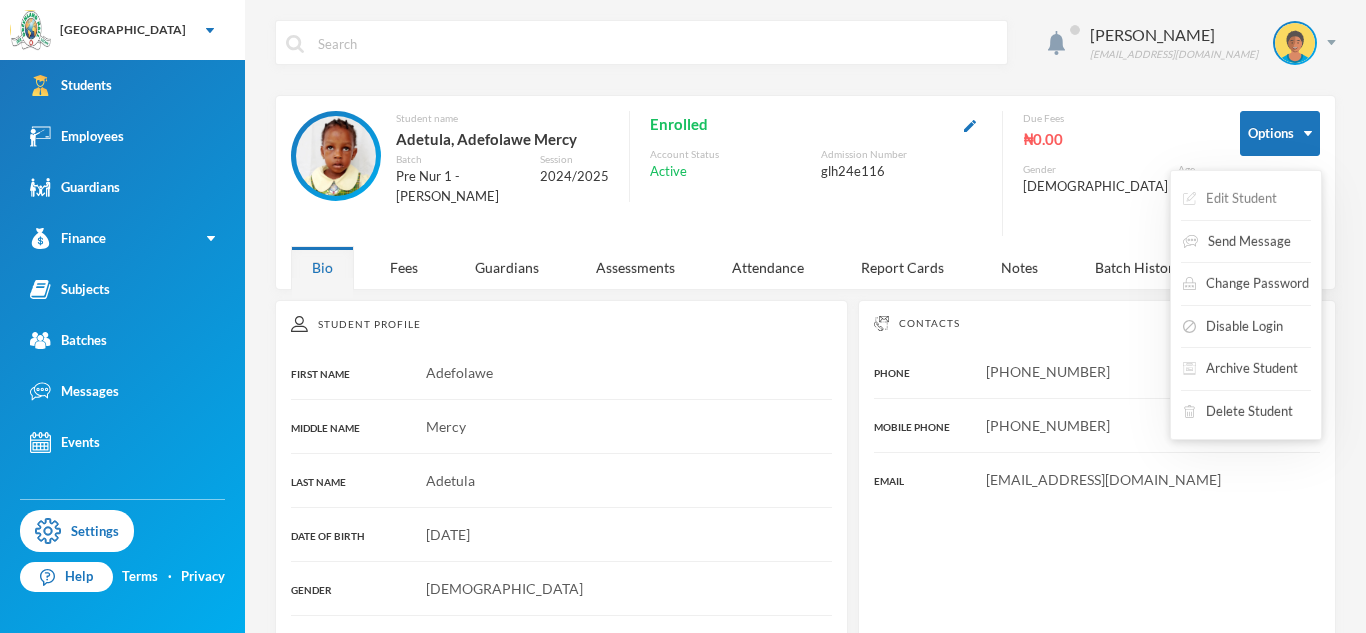 click on "Edit Student" at bounding box center (1230, 199) 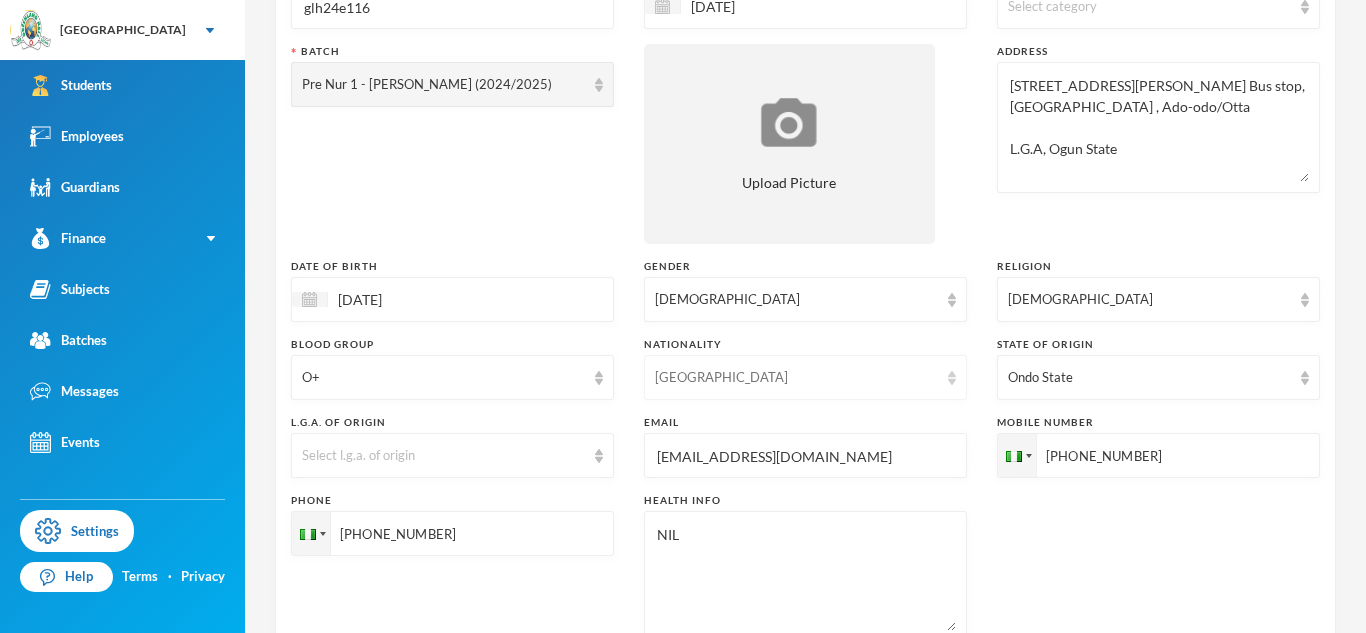 scroll, scrollTop: 269, scrollLeft: 0, axis: vertical 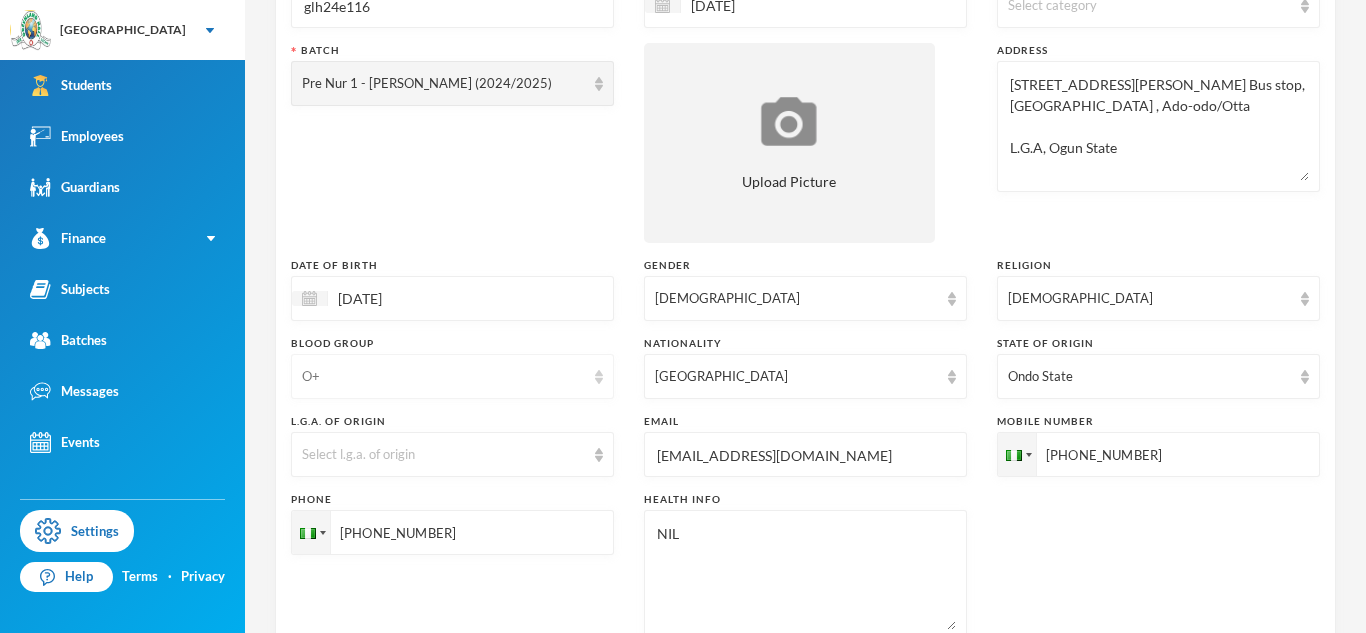 click on "O+" at bounding box center (443, 377) 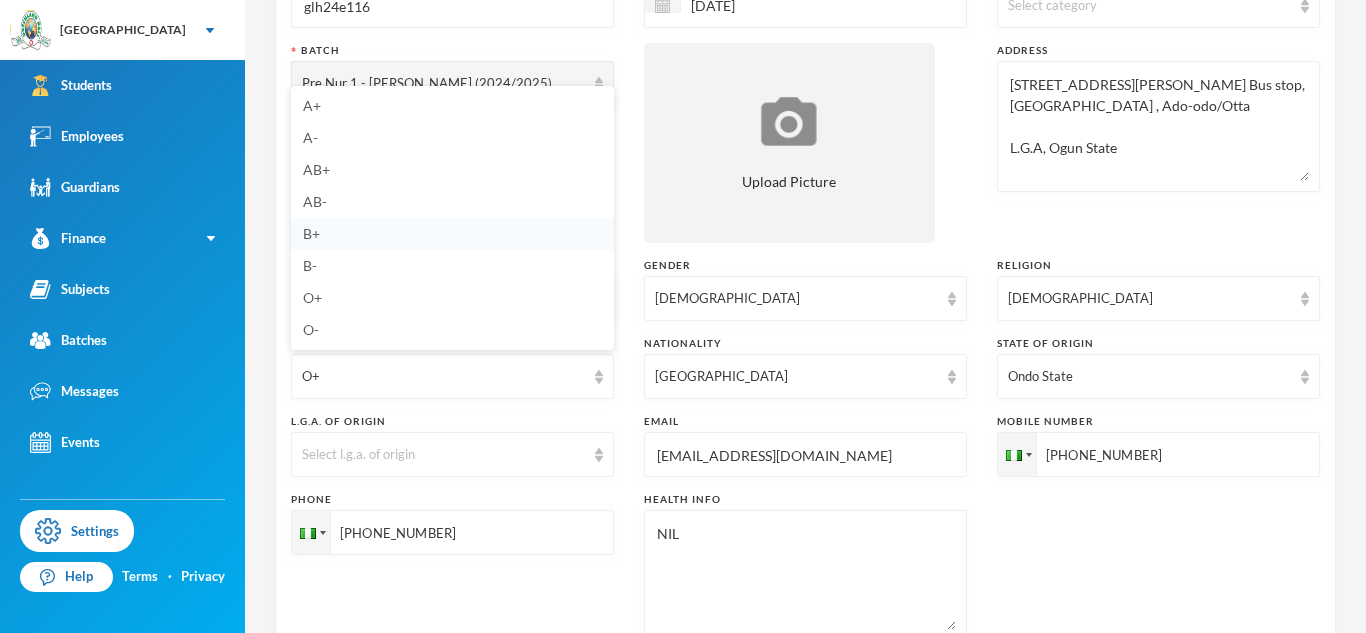 click on "B+" at bounding box center [452, 234] 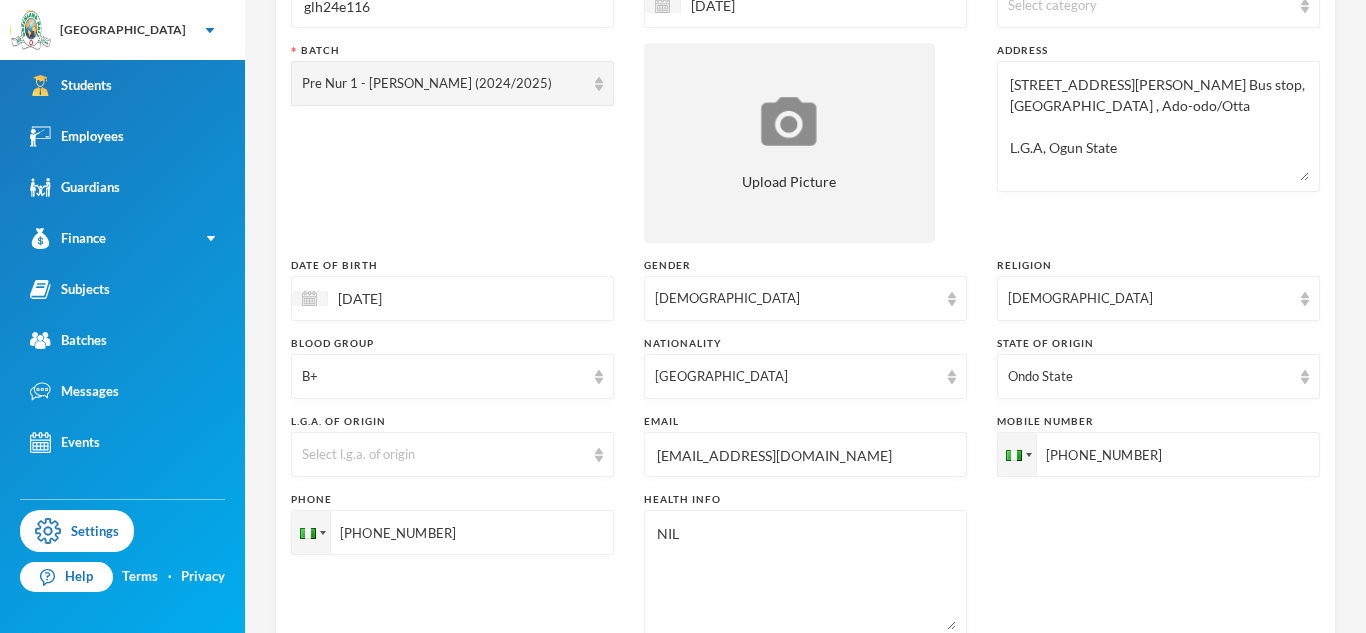 scroll, scrollTop: 860, scrollLeft: 0, axis: vertical 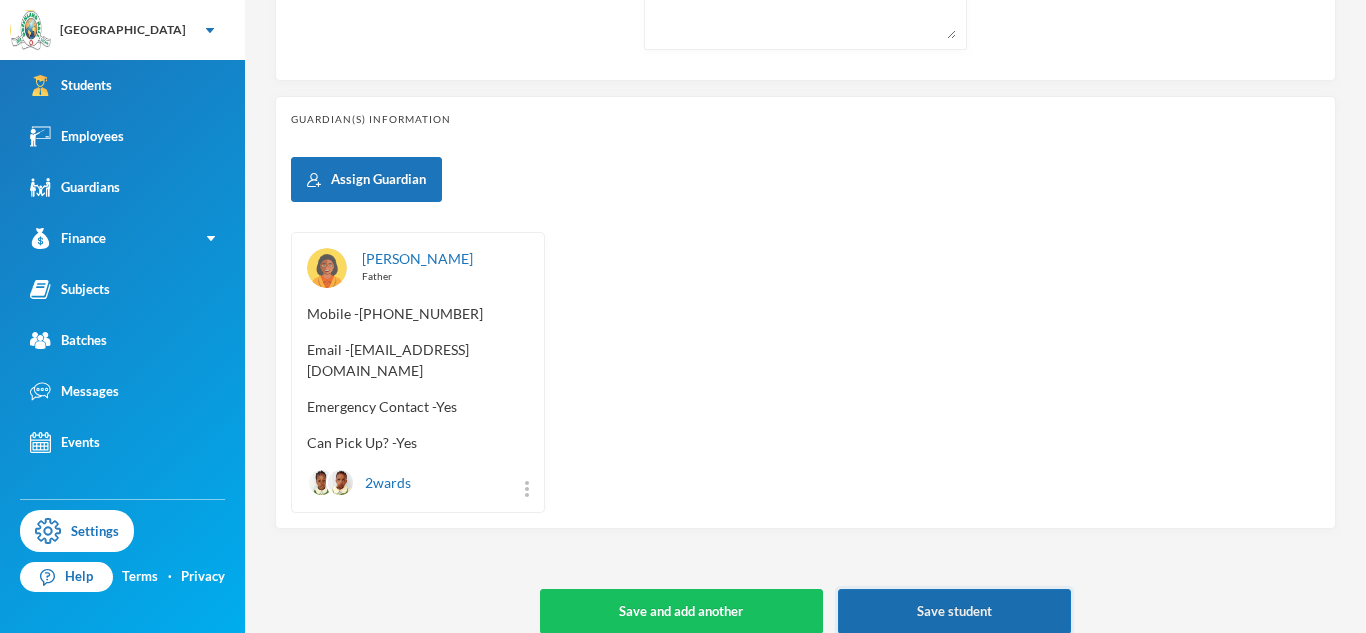 click on "Save student" at bounding box center [954, 611] 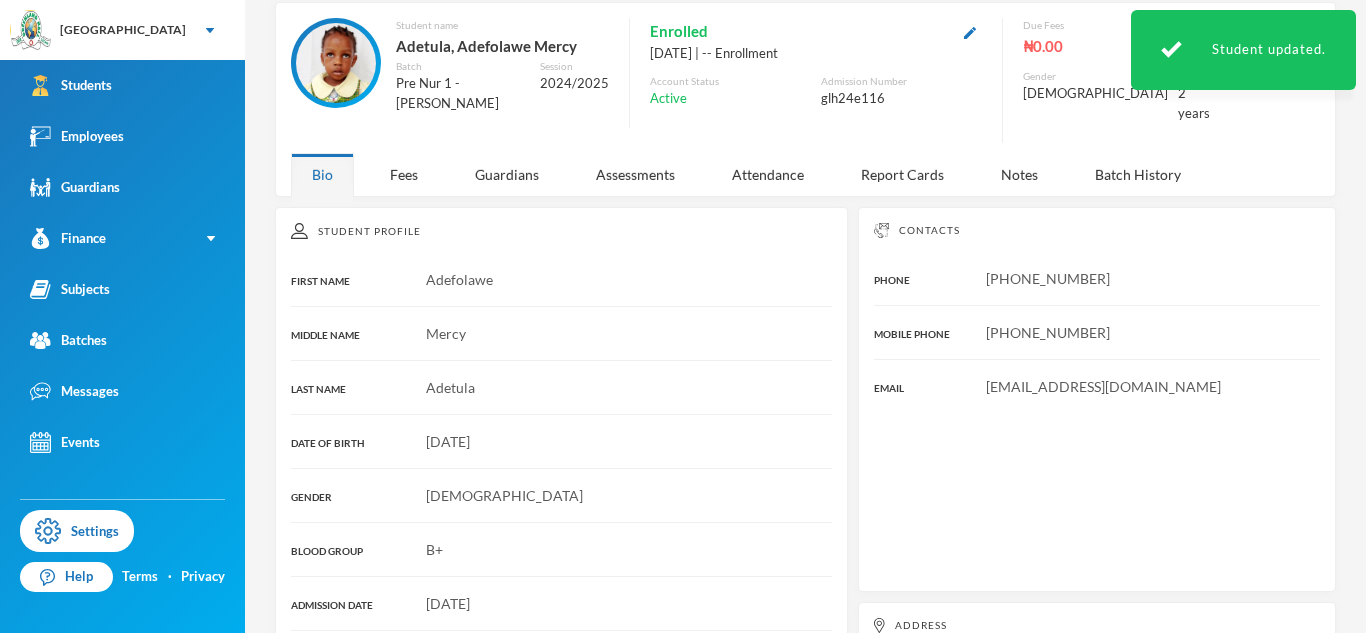 scroll, scrollTop: 364, scrollLeft: 0, axis: vertical 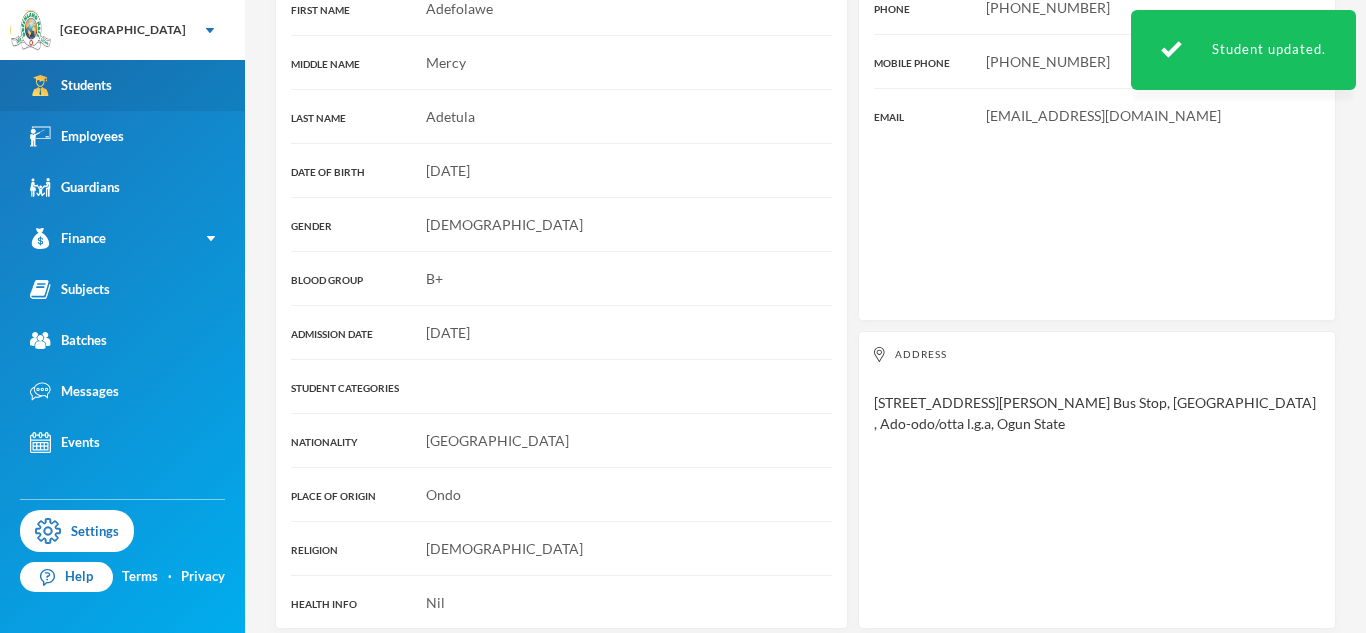 click on "Students" at bounding box center [122, 85] 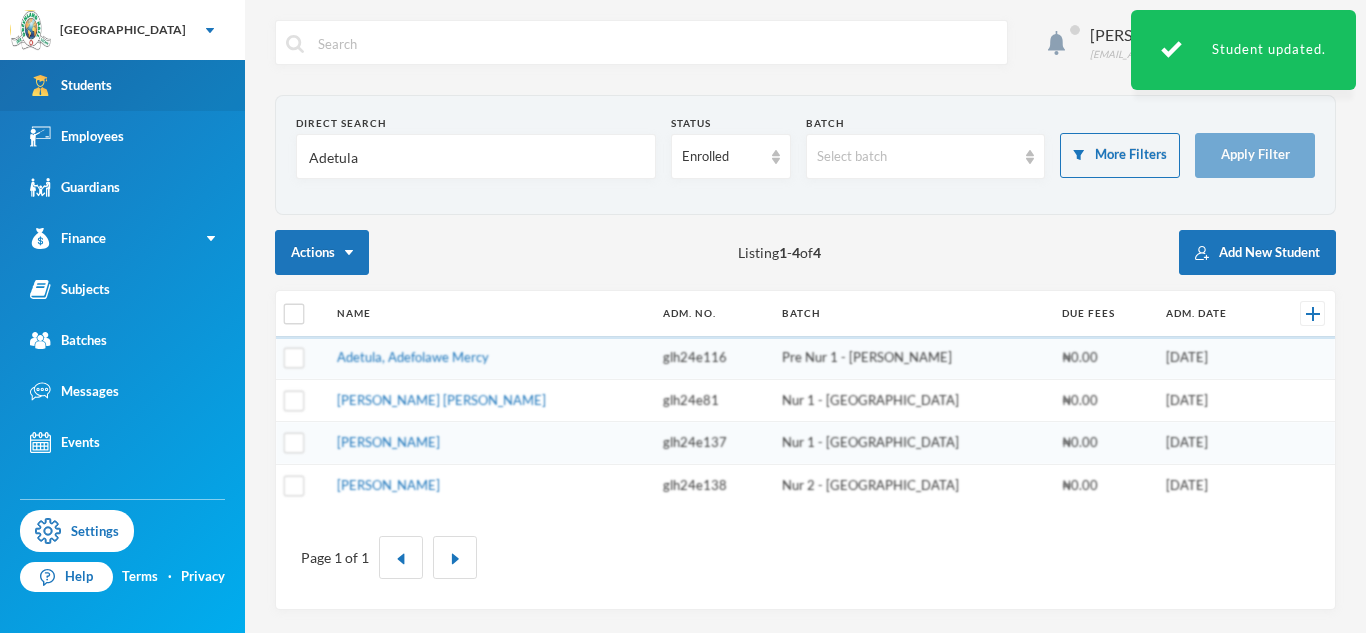 scroll, scrollTop: 0, scrollLeft: 0, axis: both 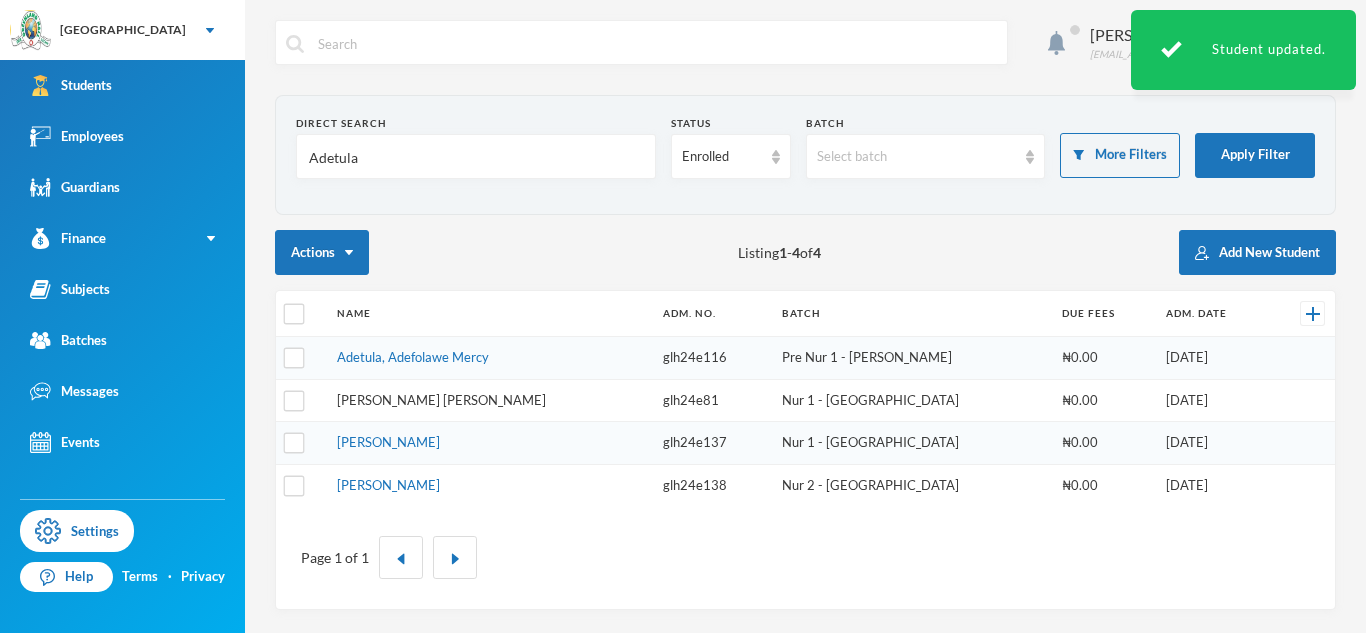 click on "Adetula, Adesewa Grace" at bounding box center [441, 400] 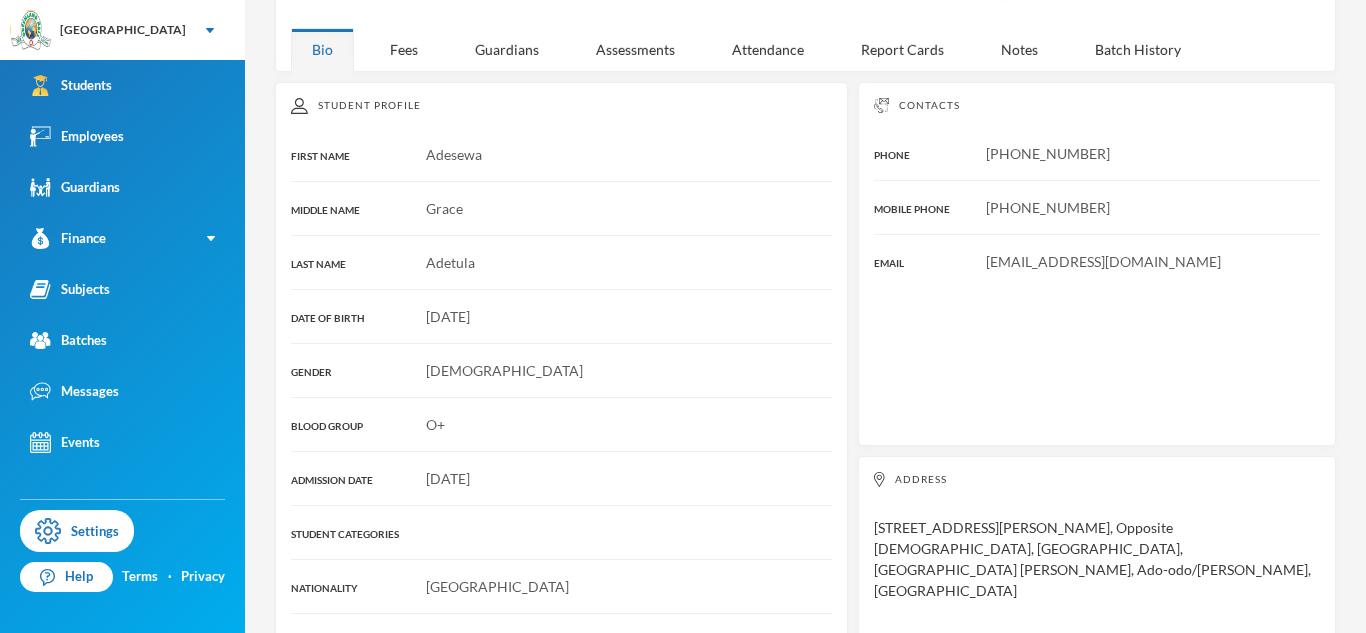 scroll, scrollTop: 0, scrollLeft: 0, axis: both 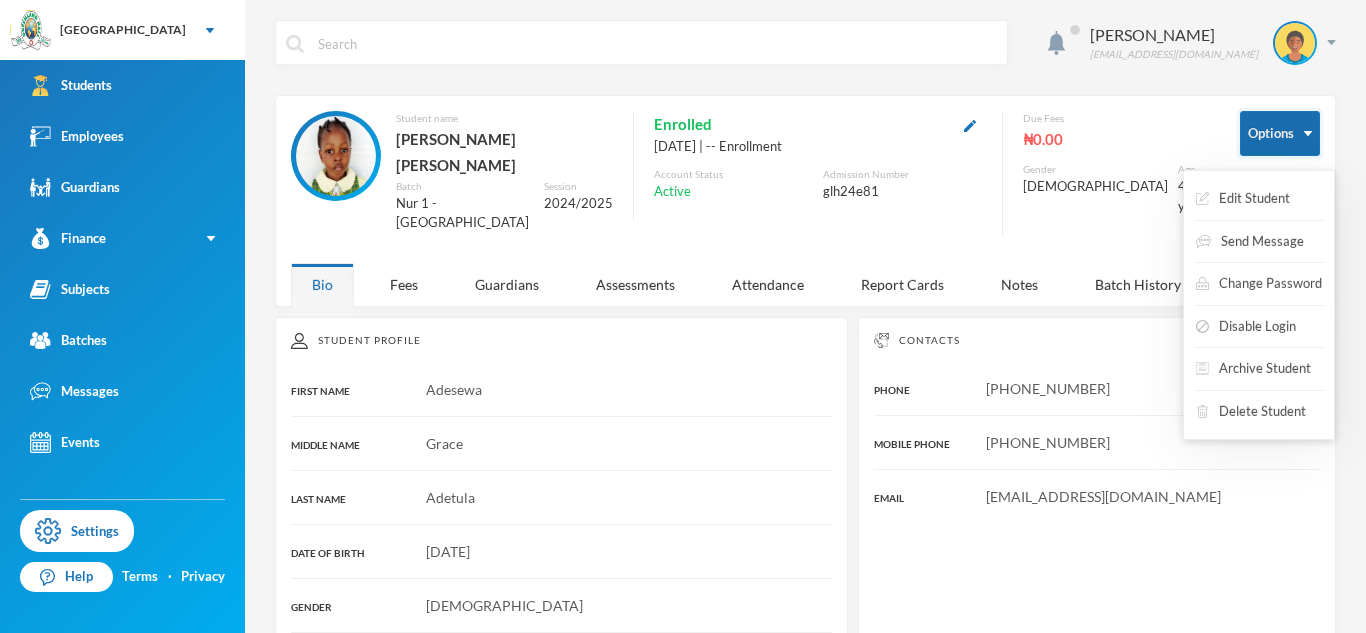 click on "Options" at bounding box center (1280, 133) 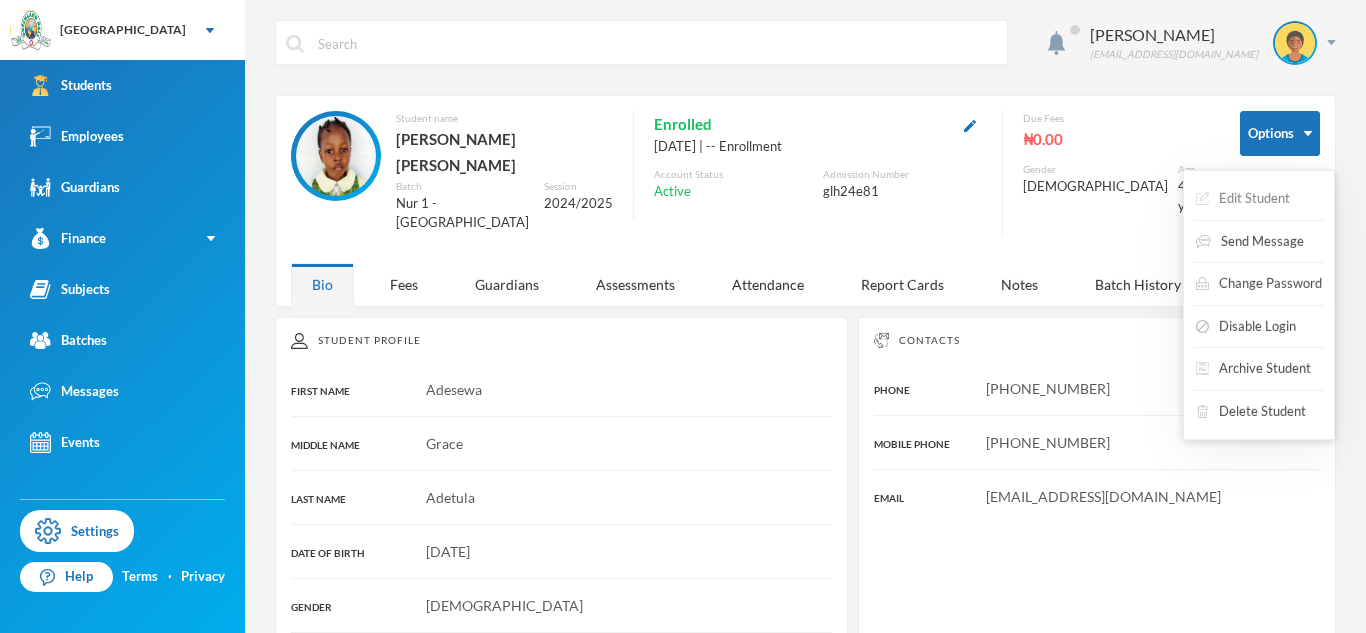 click on "Edit Student" at bounding box center (1243, 199) 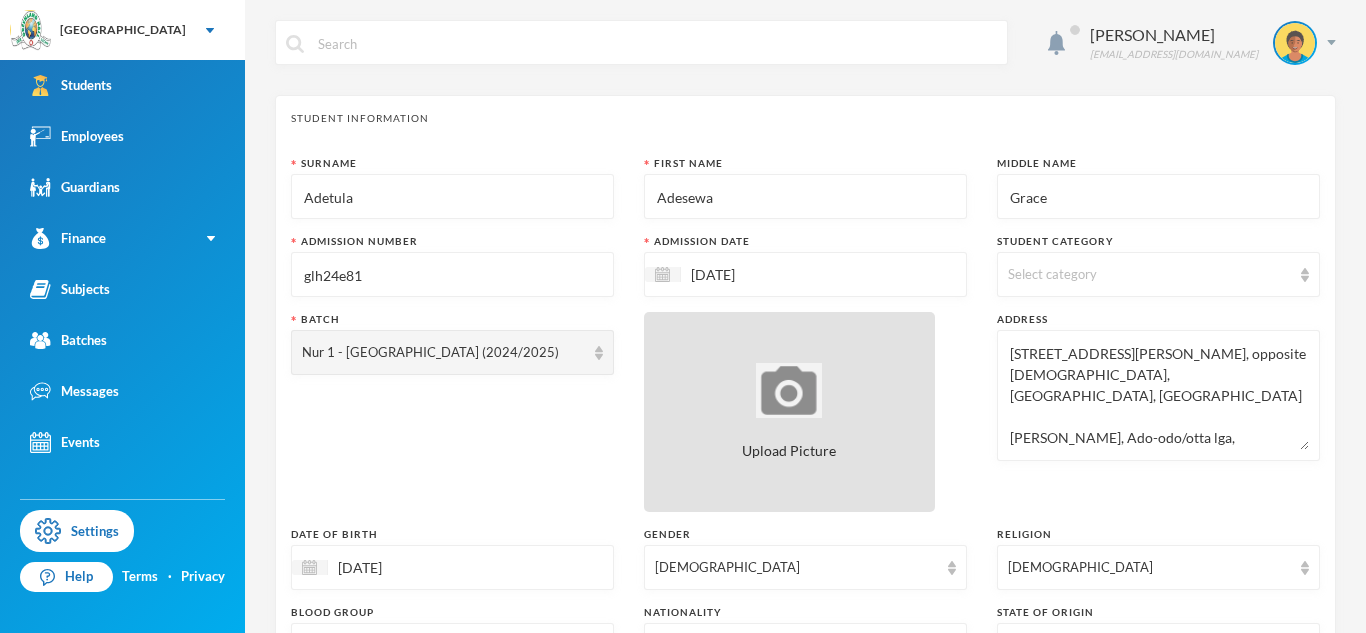 scroll, scrollTop: 533, scrollLeft: 0, axis: vertical 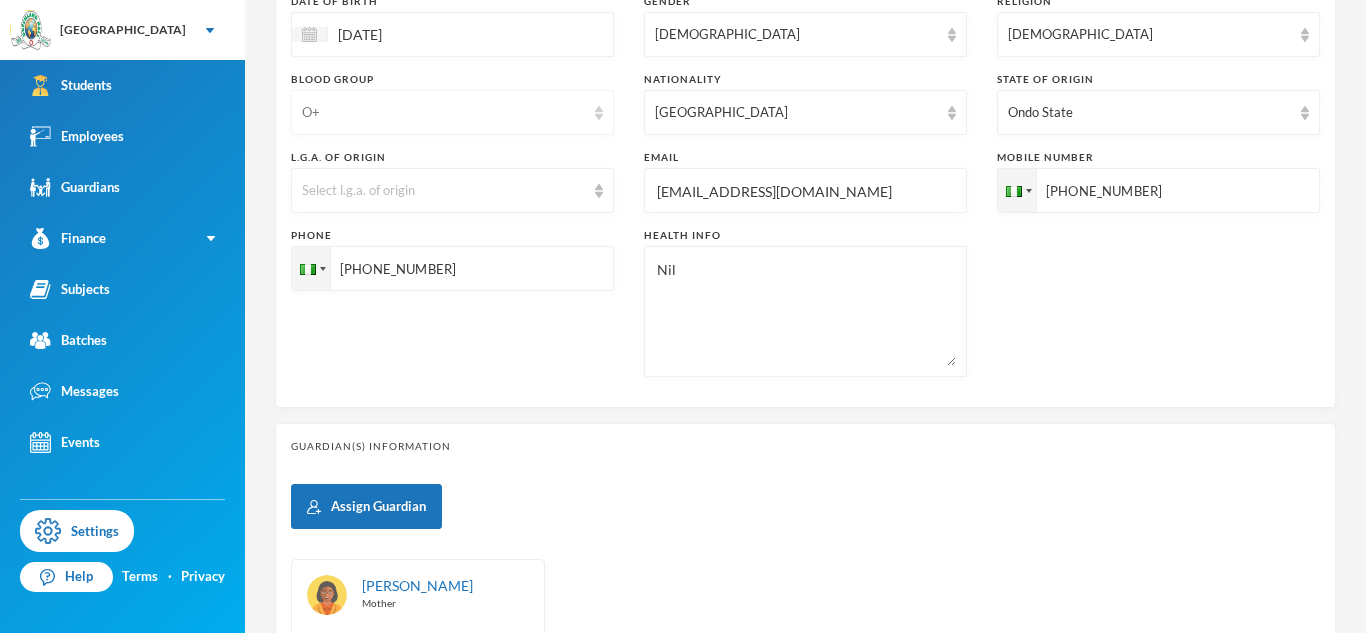 click on "O+" at bounding box center [452, 112] 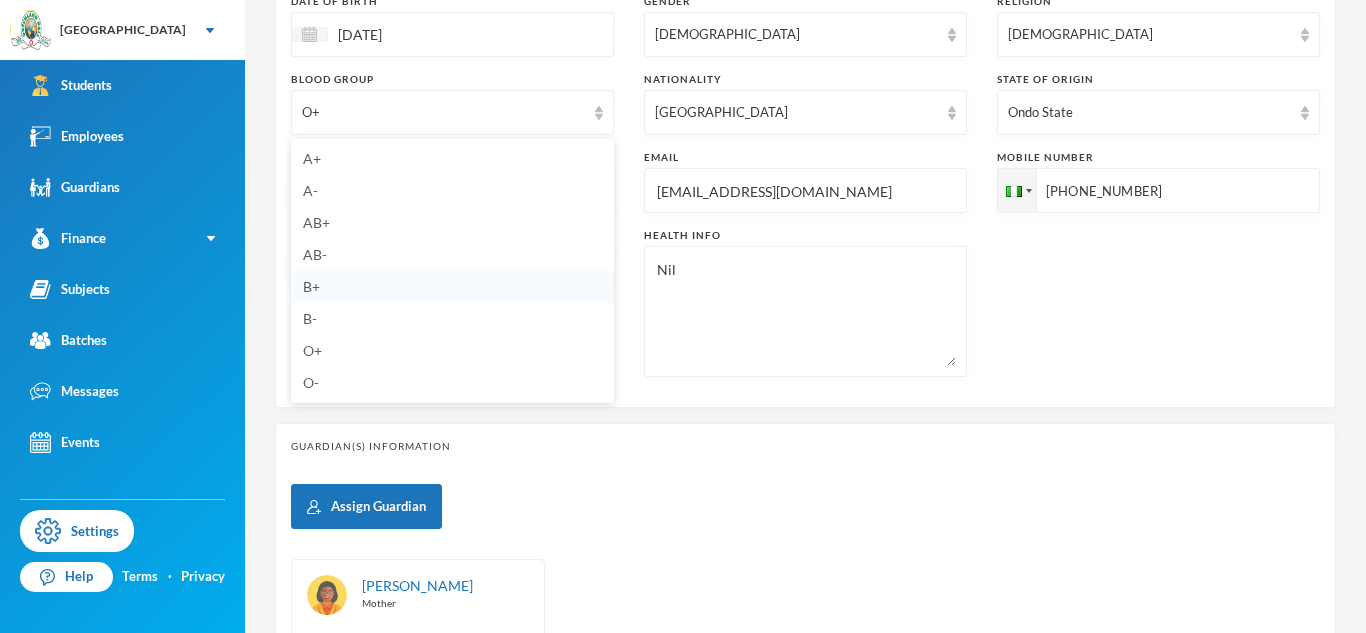 click on "B+" at bounding box center (452, 287) 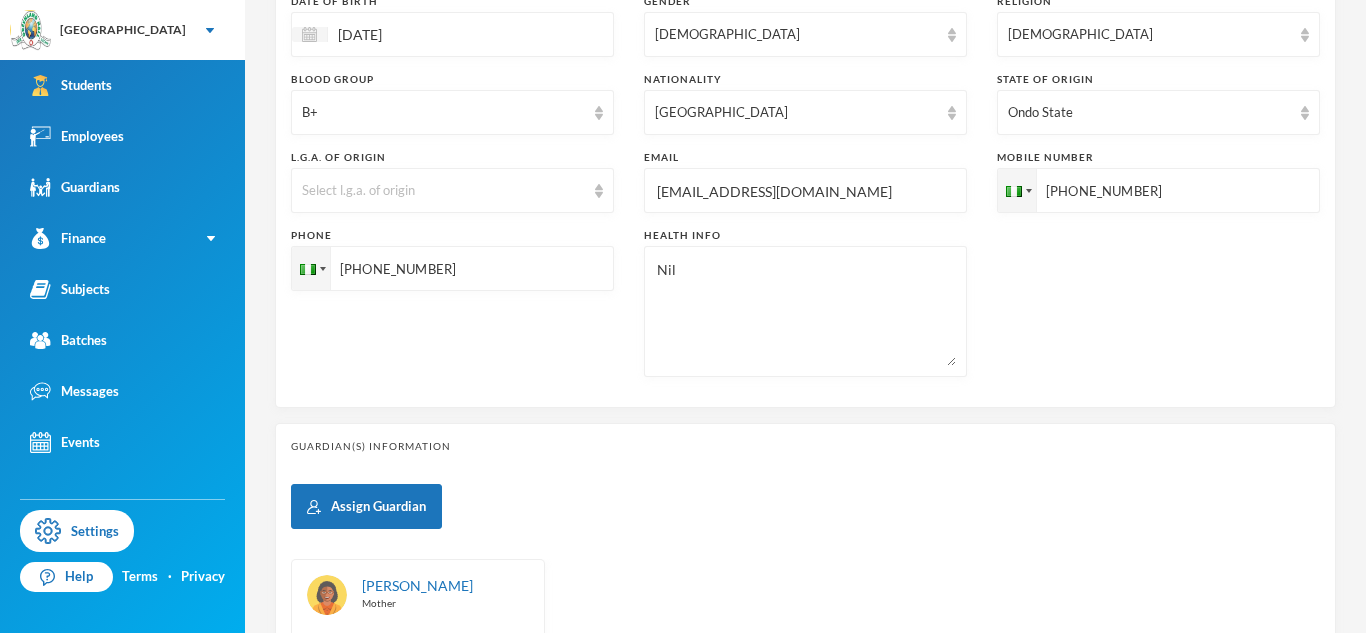 scroll, scrollTop: 860, scrollLeft: 0, axis: vertical 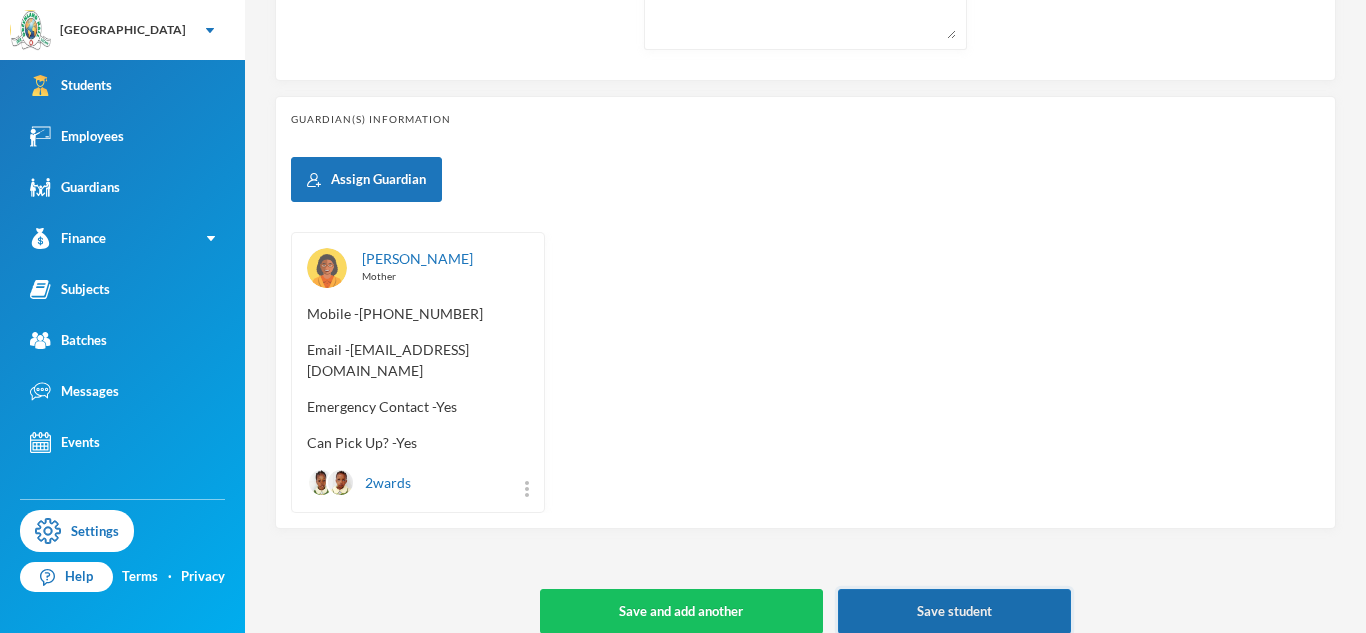 click on "Save student" at bounding box center [954, 611] 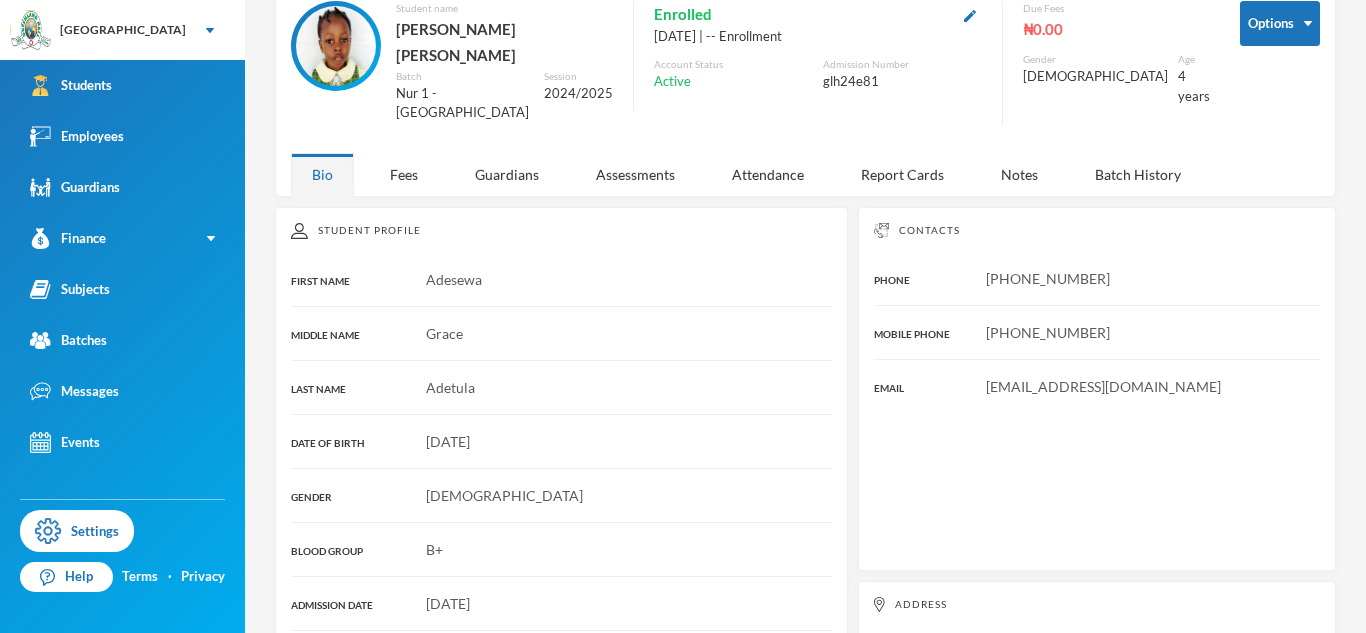 scroll, scrollTop: 154, scrollLeft: 0, axis: vertical 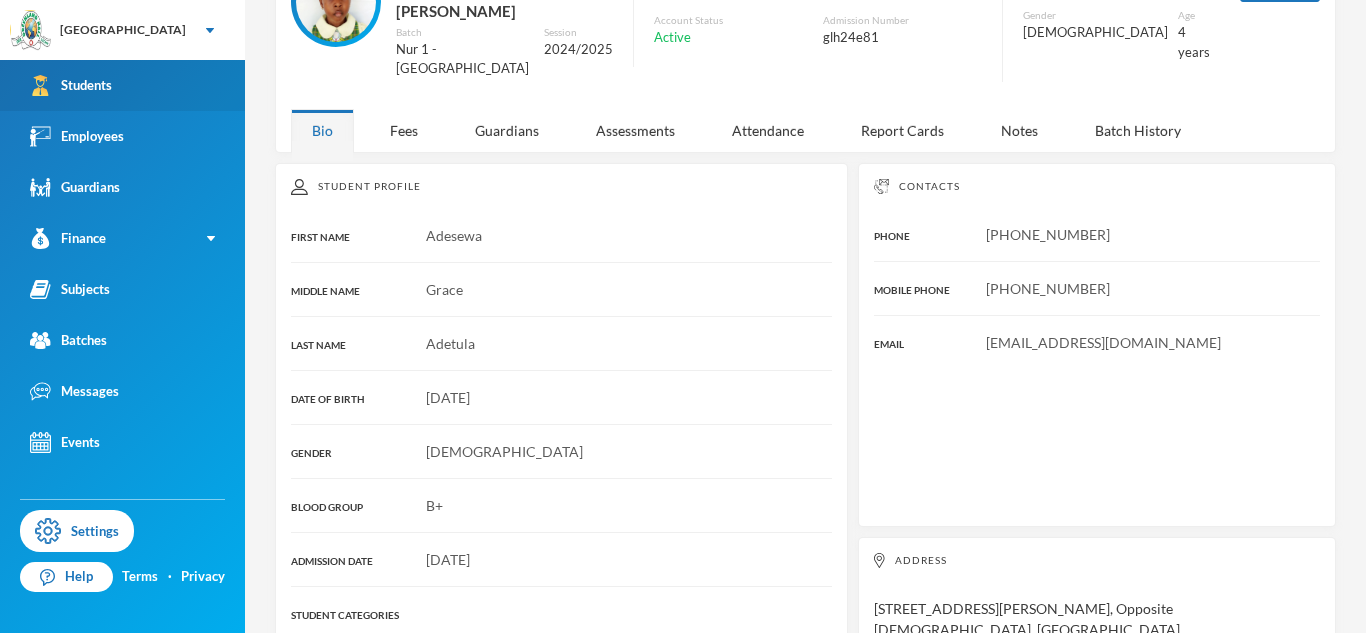 click on "Students" at bounding box center (122, 85) 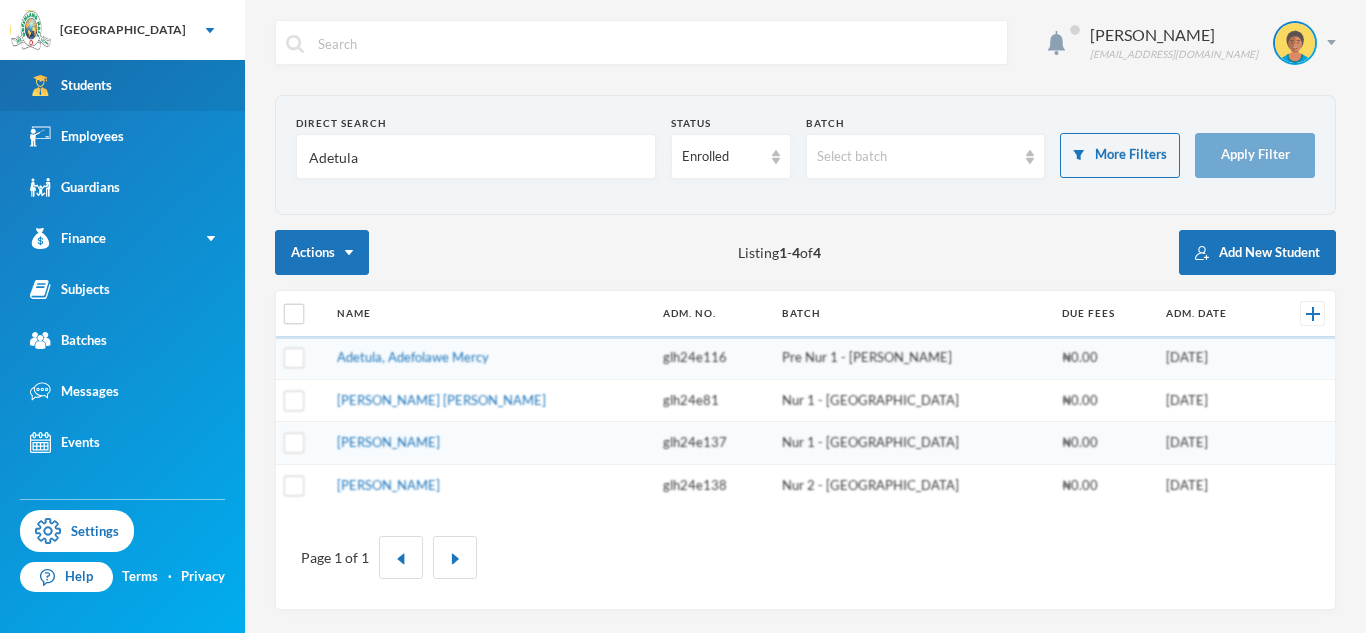scroll, scrollTop: 0, scrollLeft: 0, axis: both 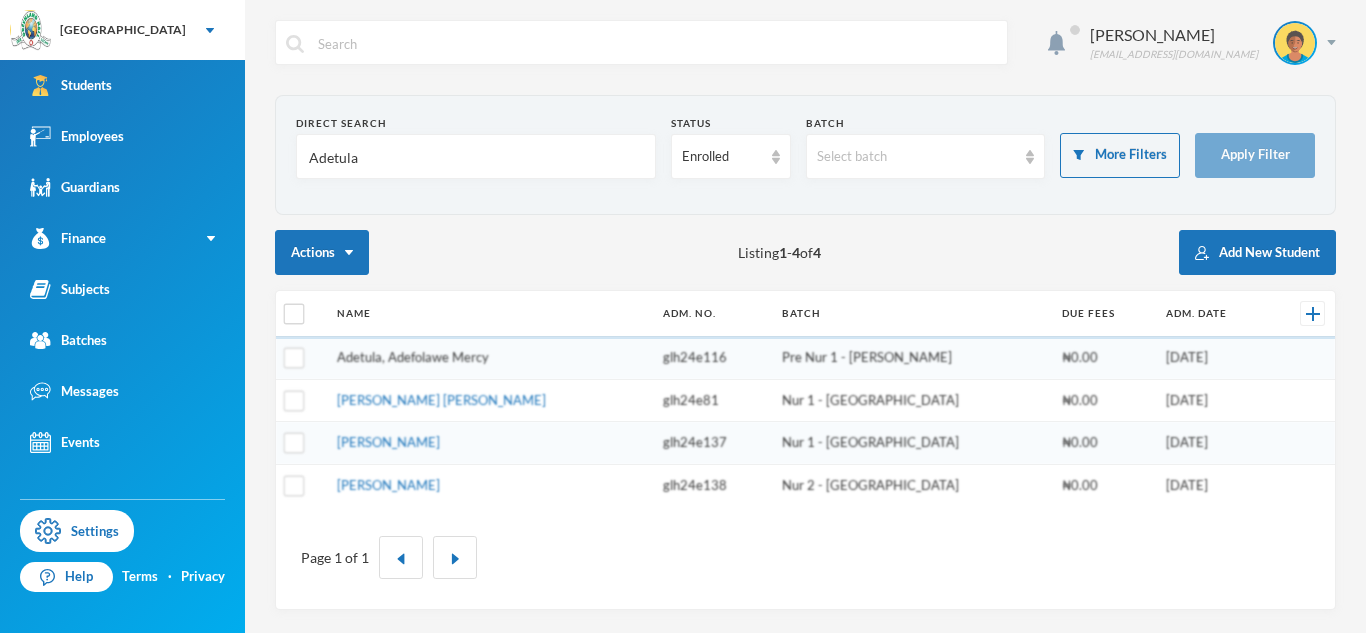 click on "Adetula, Adefolawe Mercy" at bounding box center (413, 357) 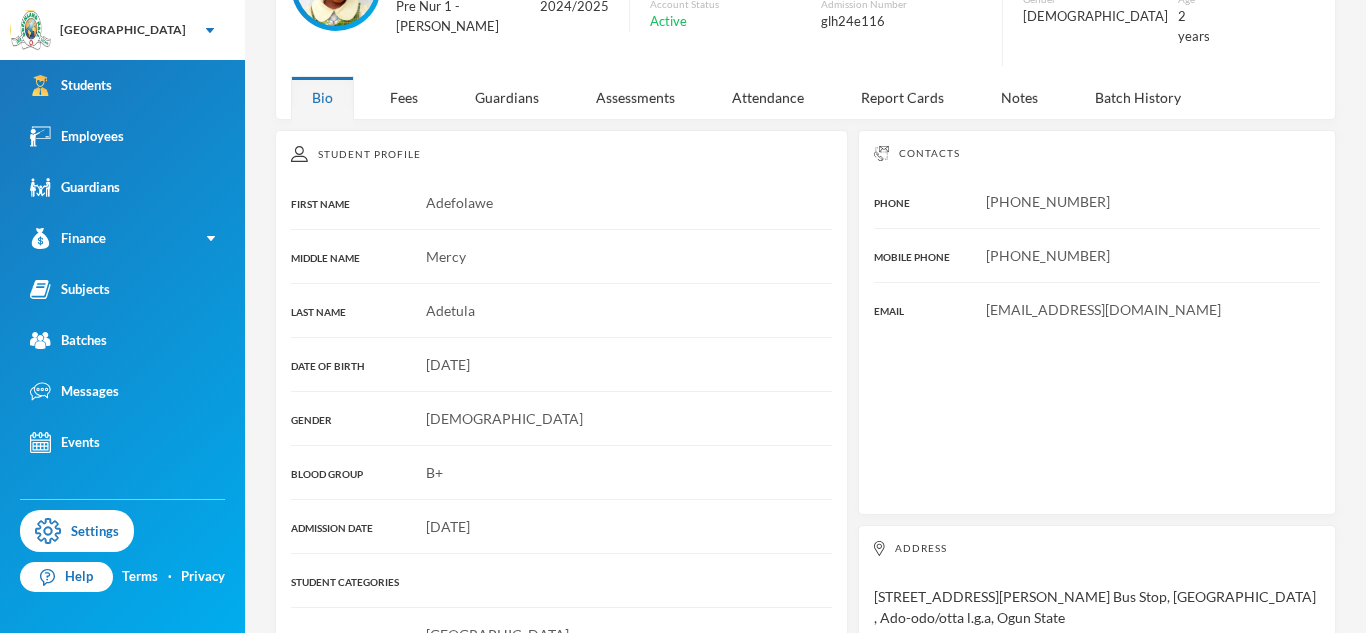 scroll, scrollTop: 171, scrollLeft: 0, axis: vertical 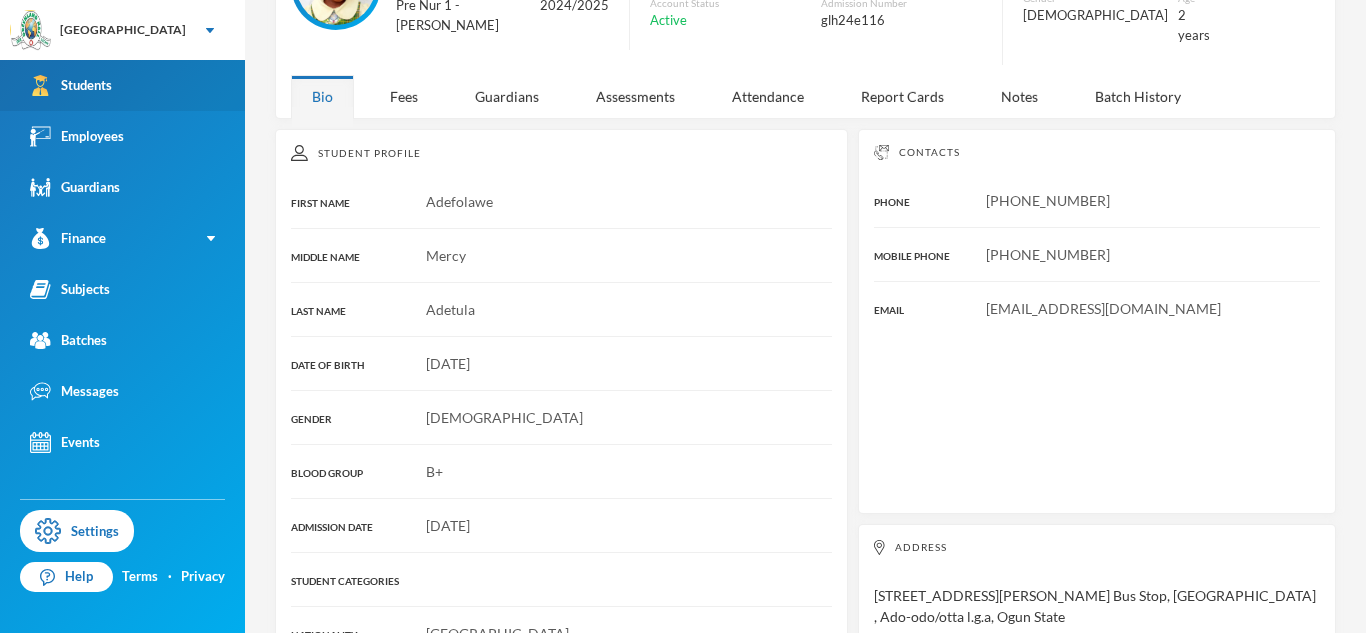 click on "Students" at bounding box center [122, 85] 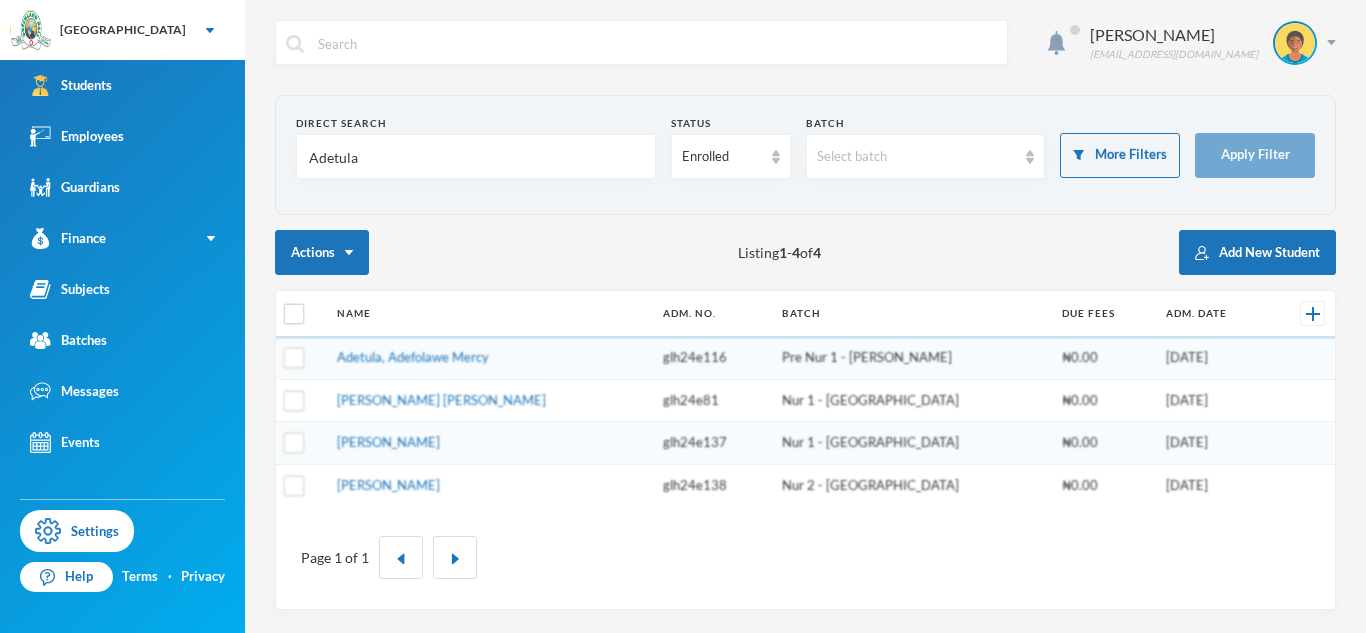 scroll, scrollTop: 0, scrollLeft: 0, axis: both 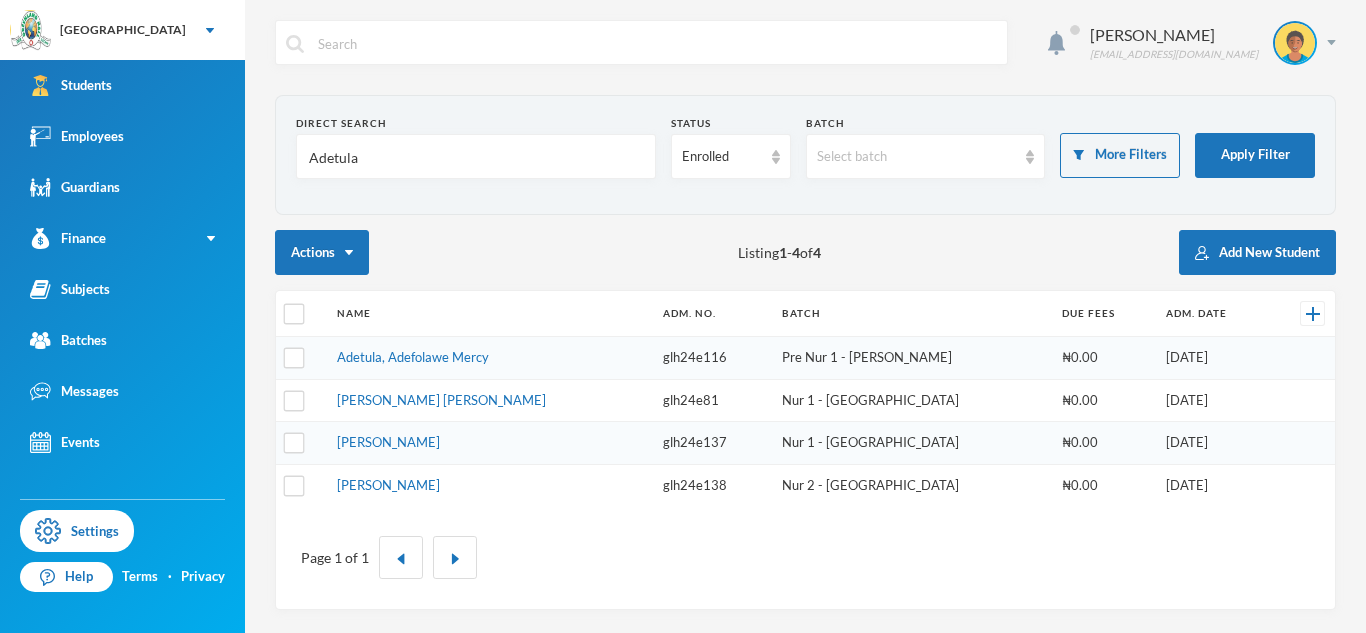 click on "Adetula" at bounding box center (476, 157) 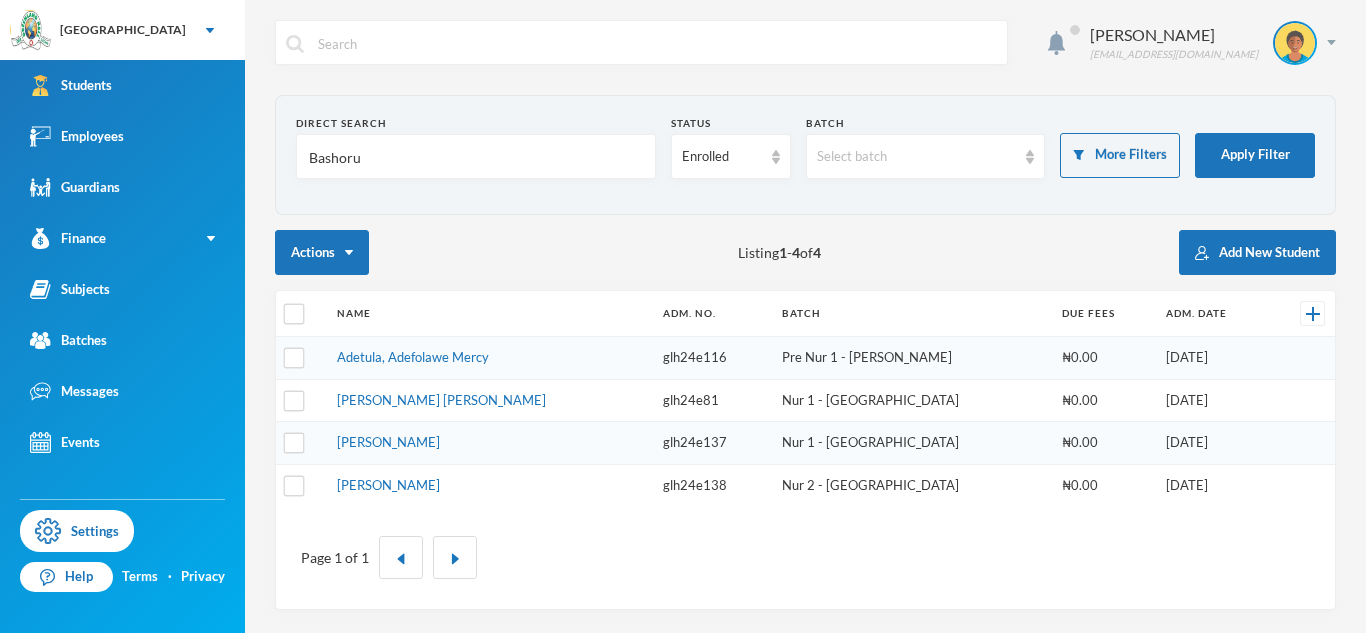 type on "Bashorun" 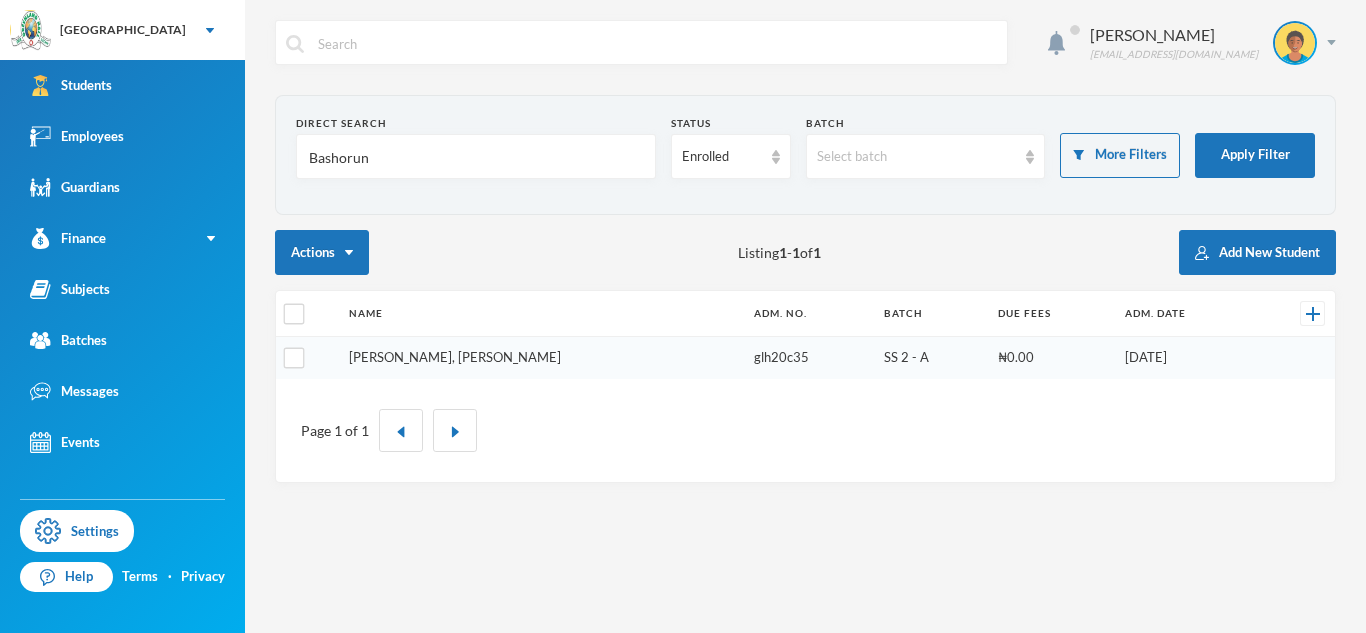 click on "[PERSON_NAME], [PERSON_NAME]" at bounding box center (455, 357) 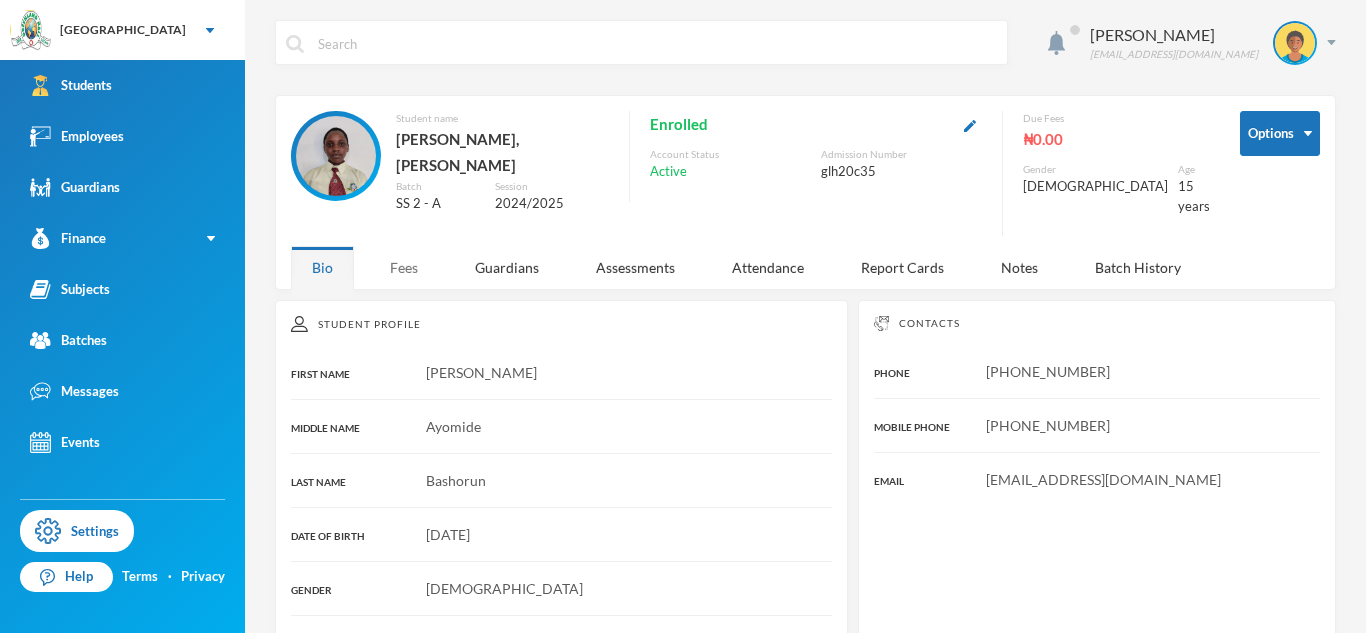 click on "Fees" at bounding box center (404, 267) 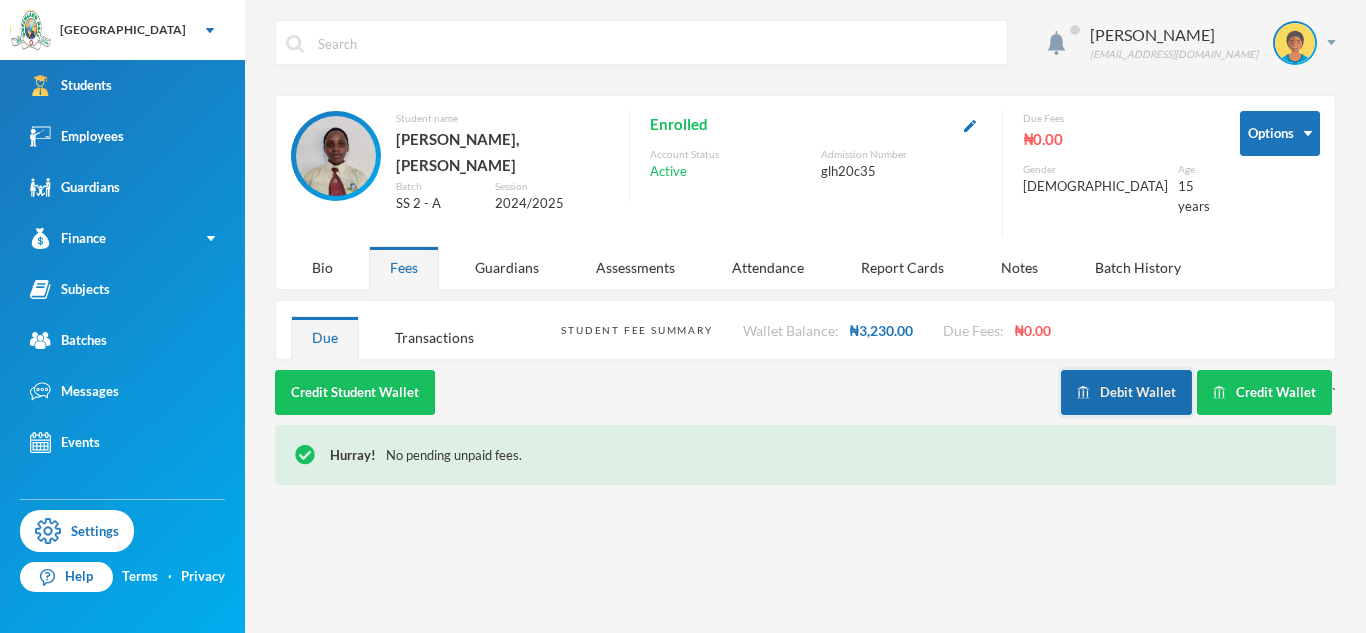 click on "Debit Wallet" at bounding box center [1126, 392] 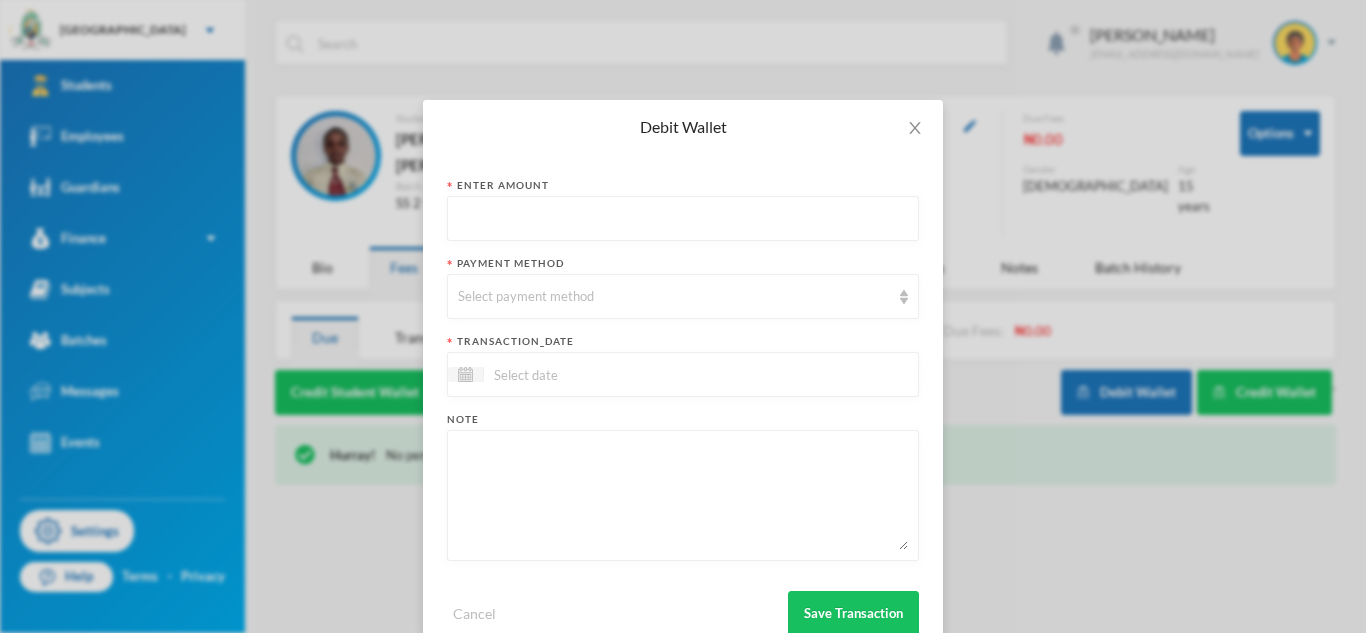 click at bounding box center (683, 219) 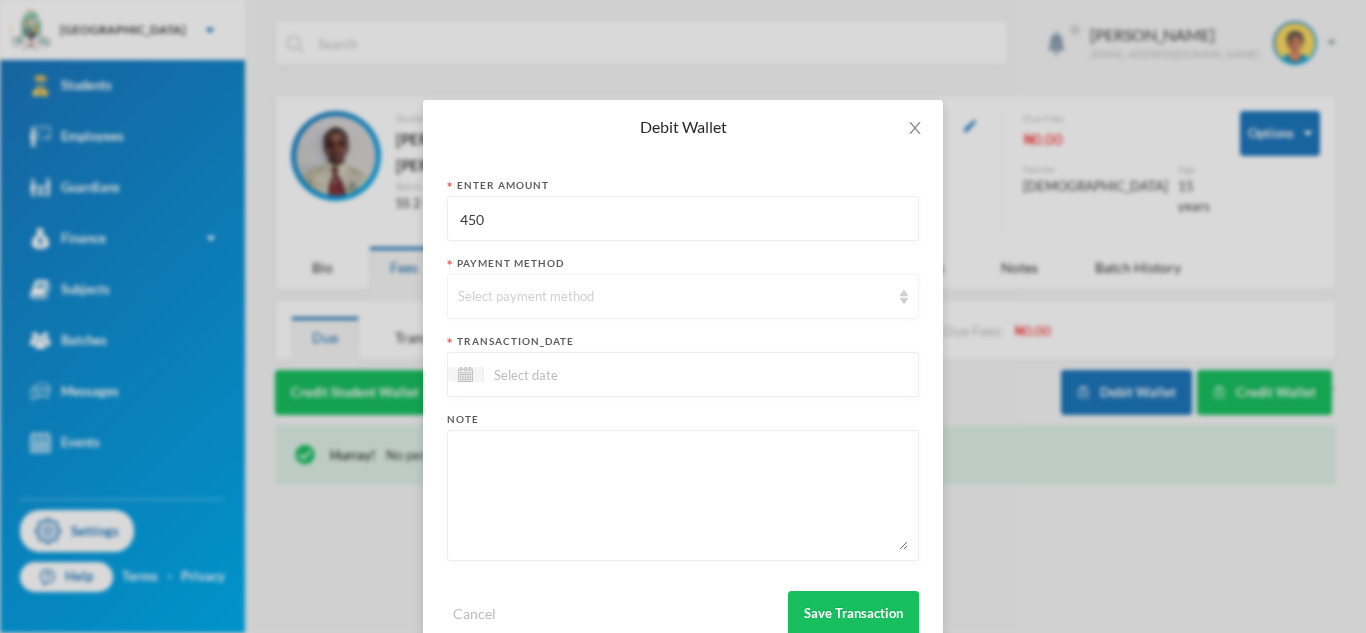 type on "450" 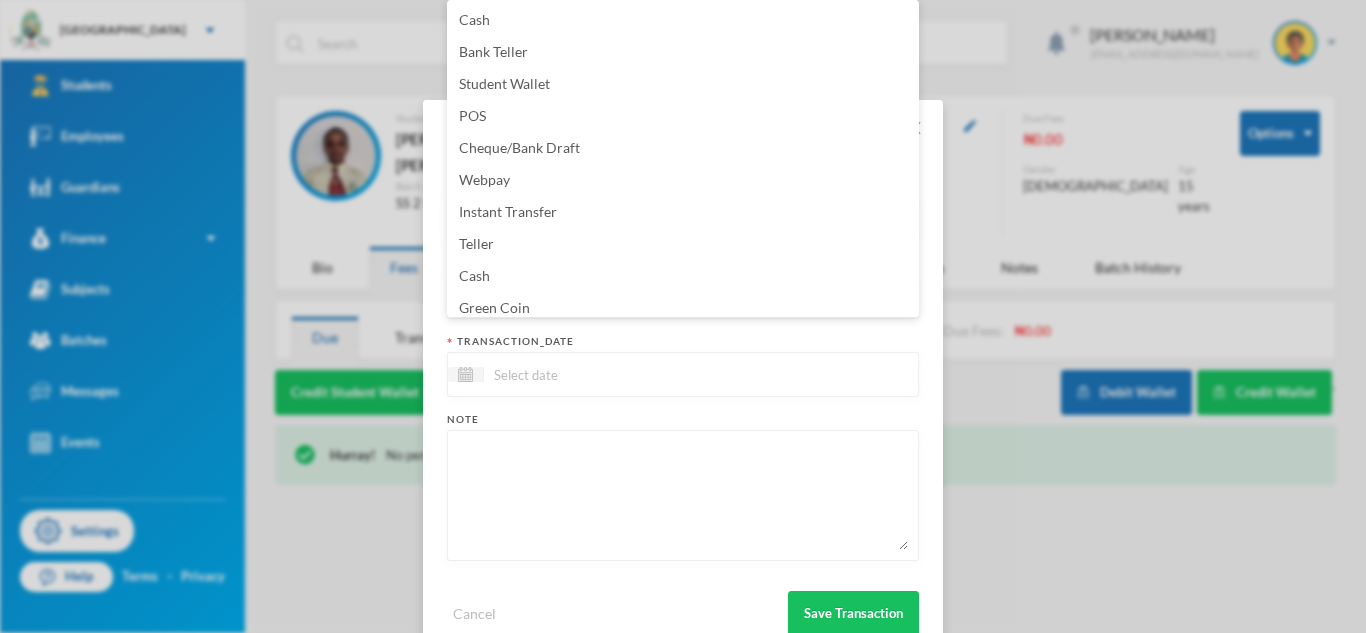 scroll, scrollTop: 7, scrollLeft: 0, axis: vertical 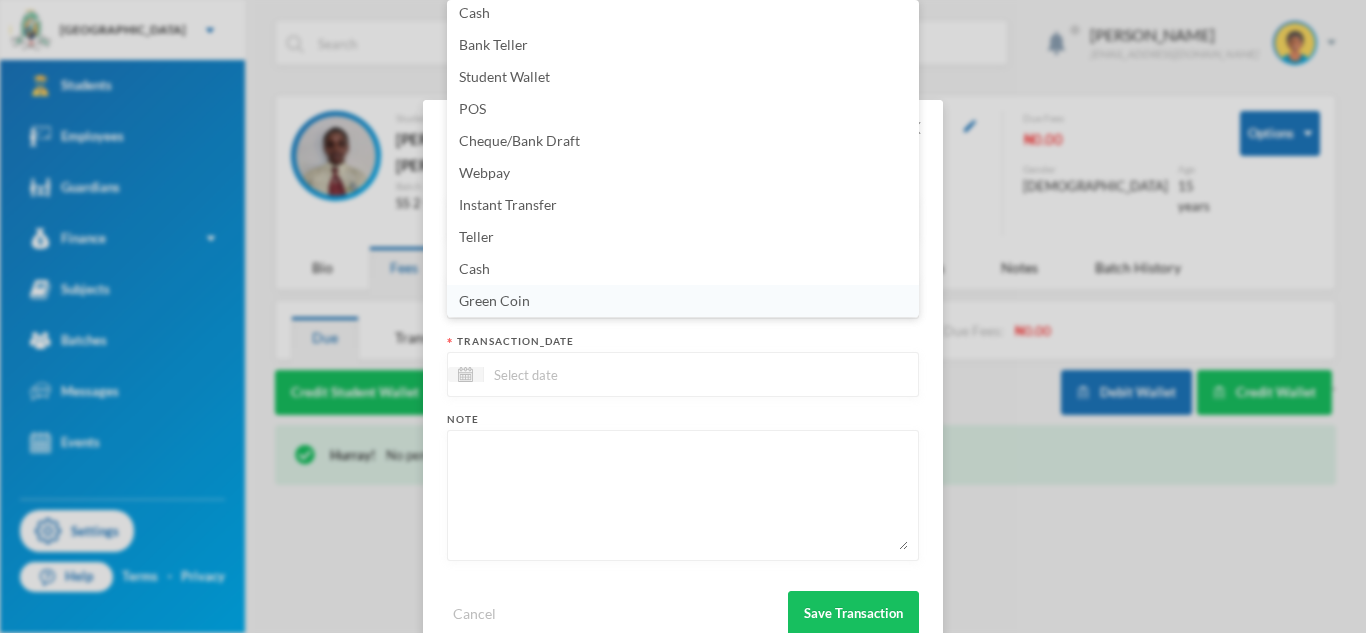 click on "Green Coin" at bounding box center (683, 301) 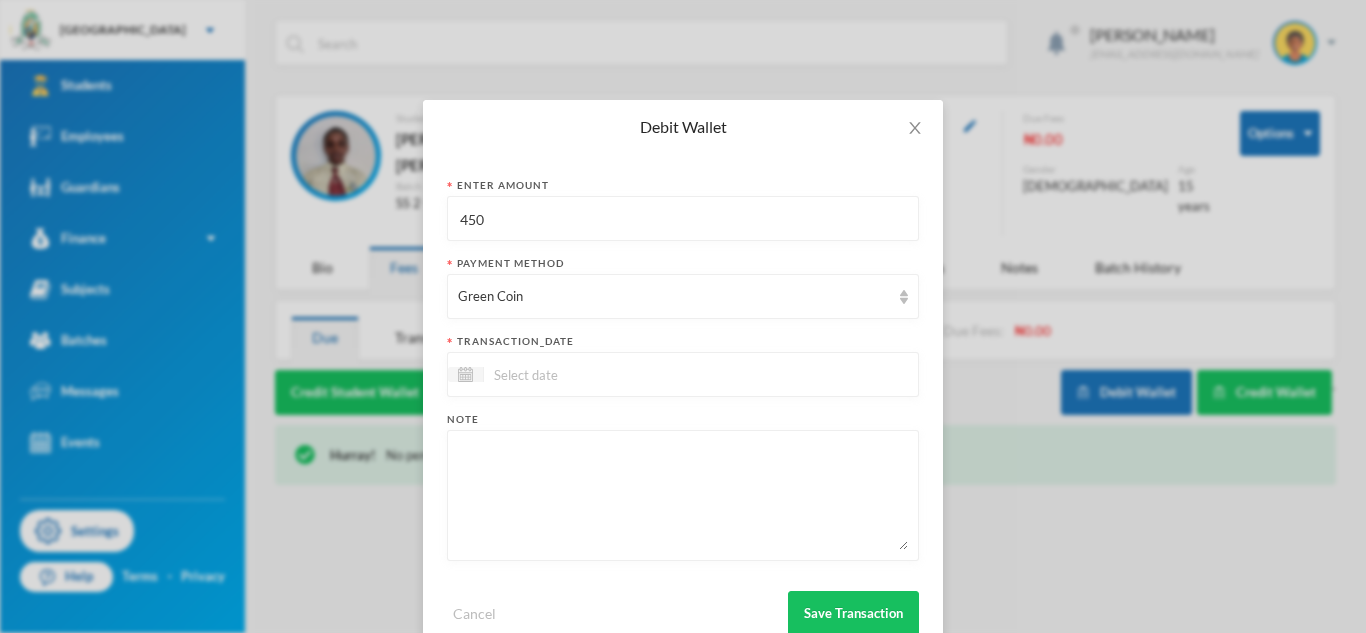 click at bounding box center [683, 374] 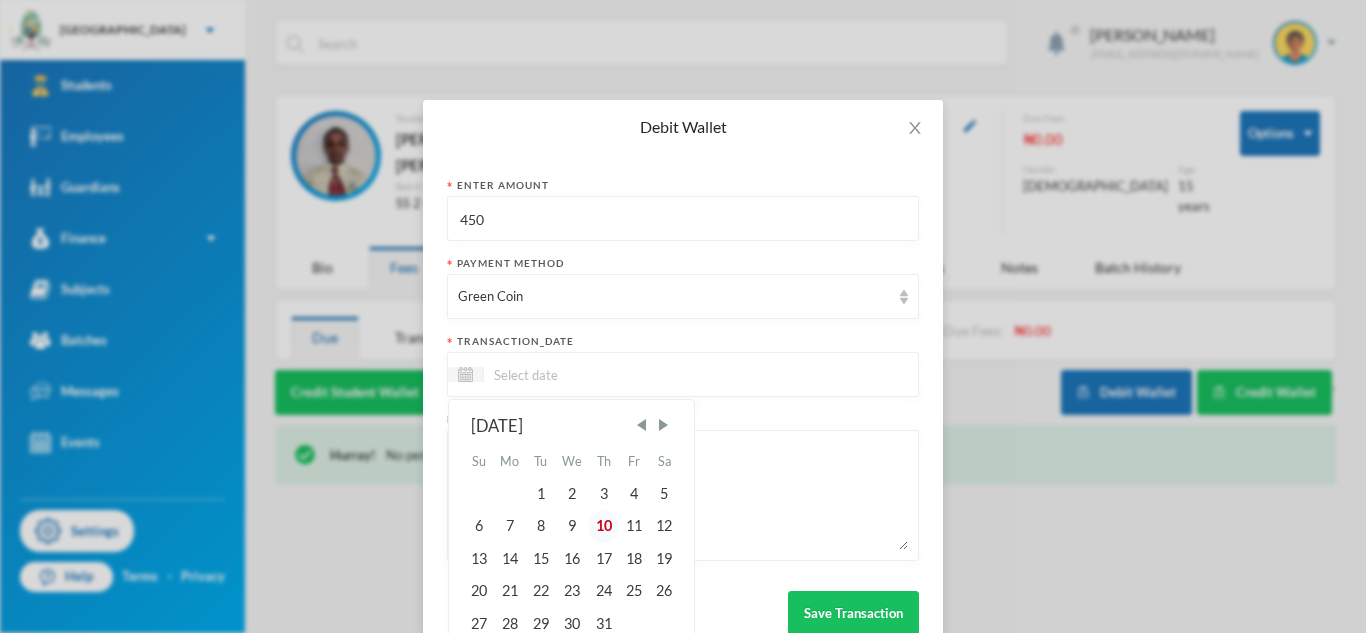 click on "10" at bounding box center [603, 526] 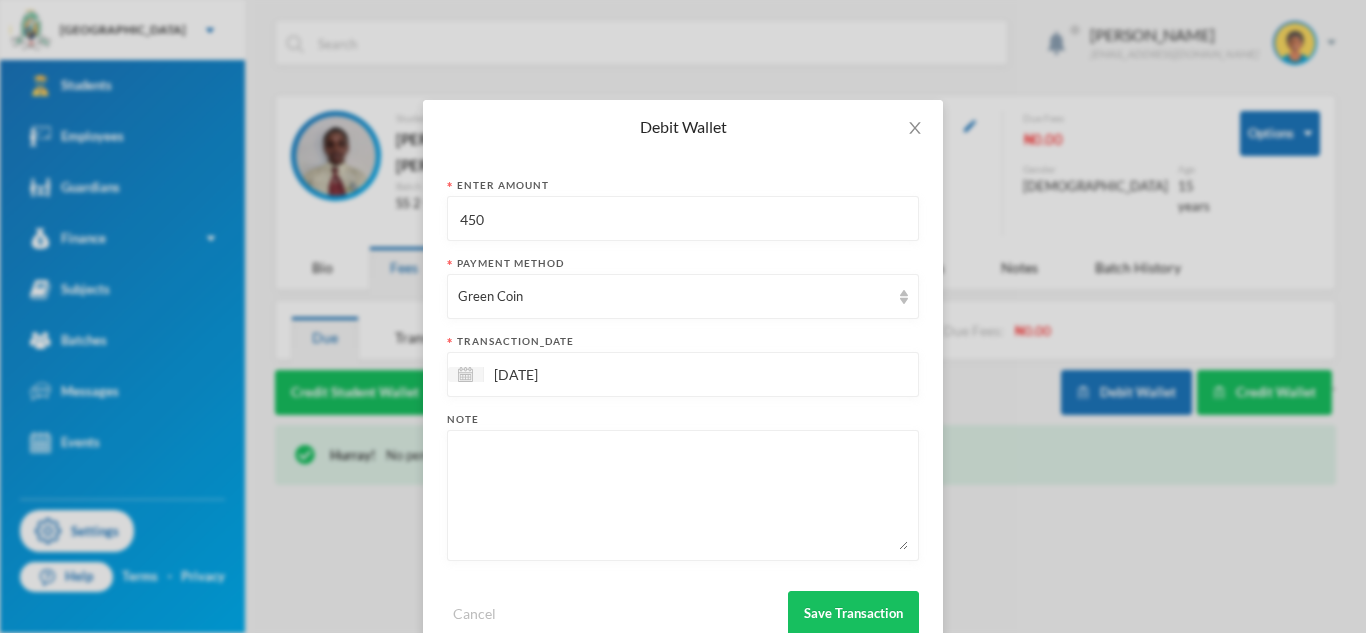 click at bounding box center (683, 495) 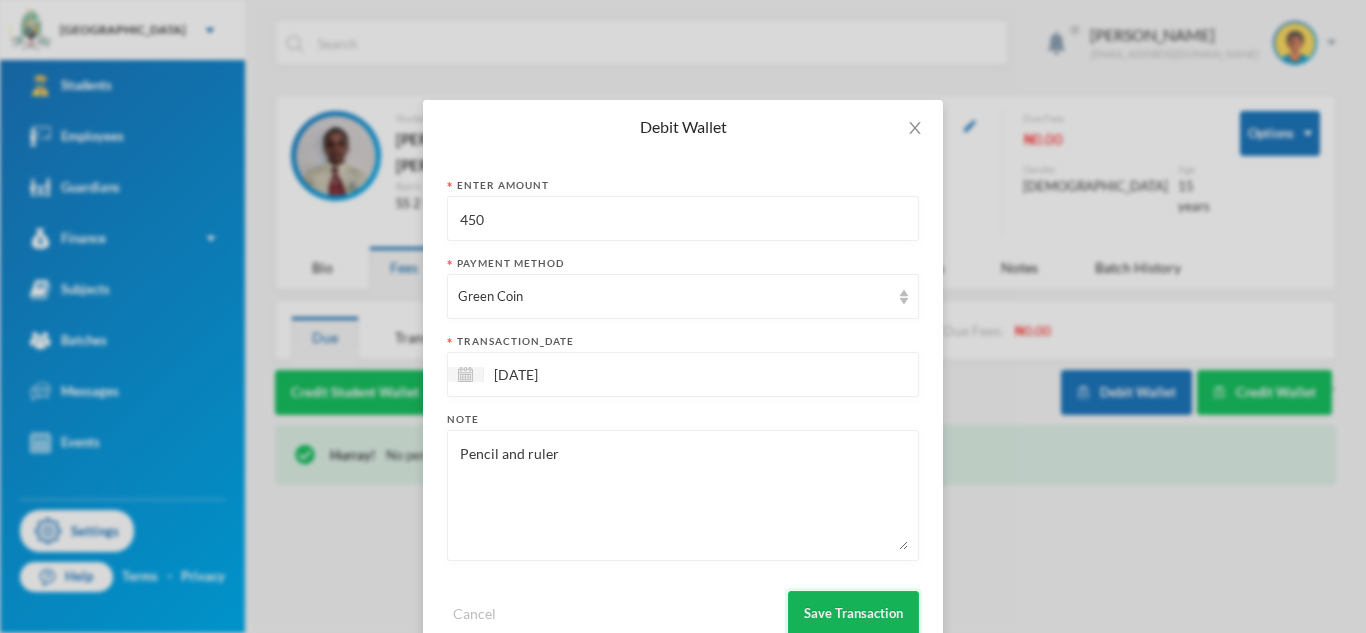 type on "Pencil and ruler" 